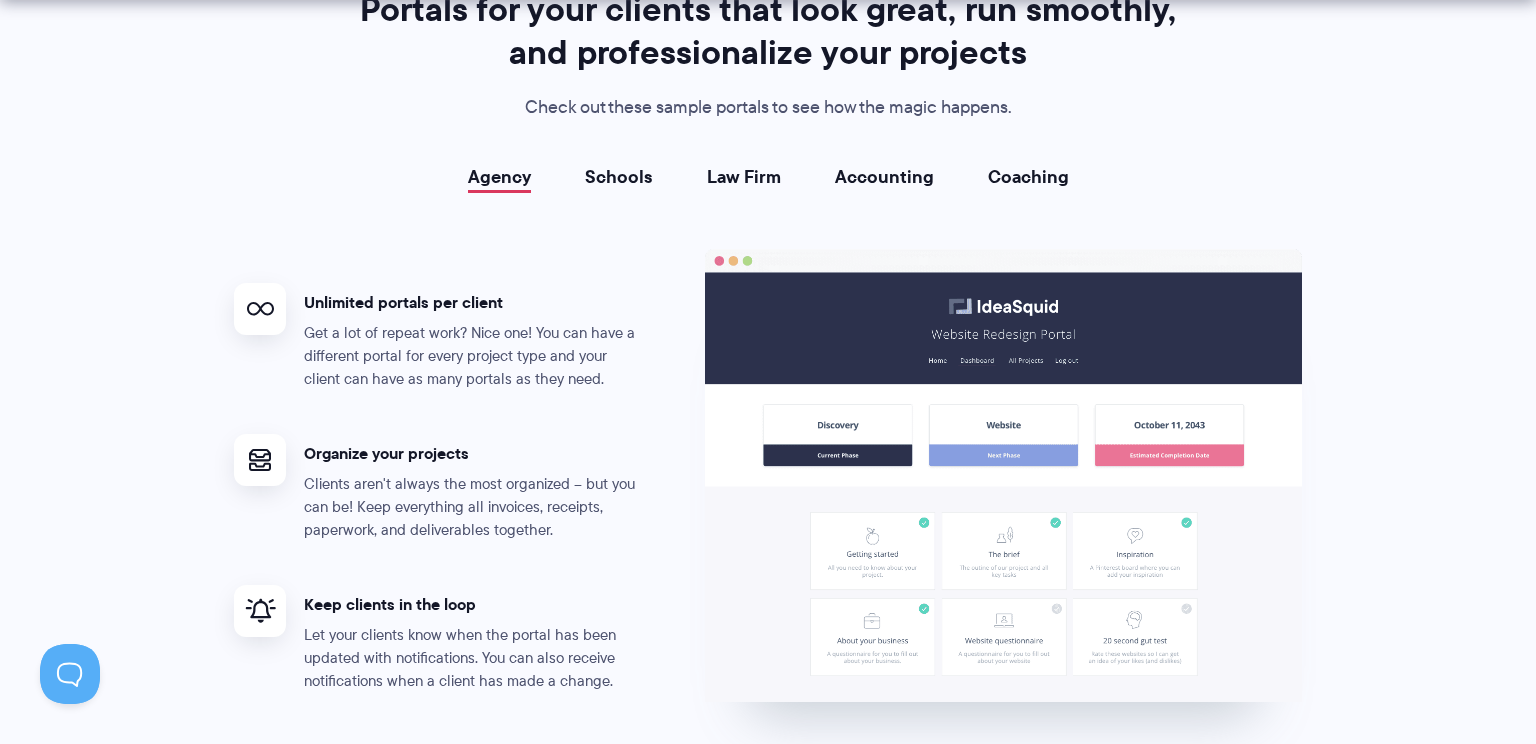 scroll, scrollTop: 3641, scrollLeft: 0, axis: vertical 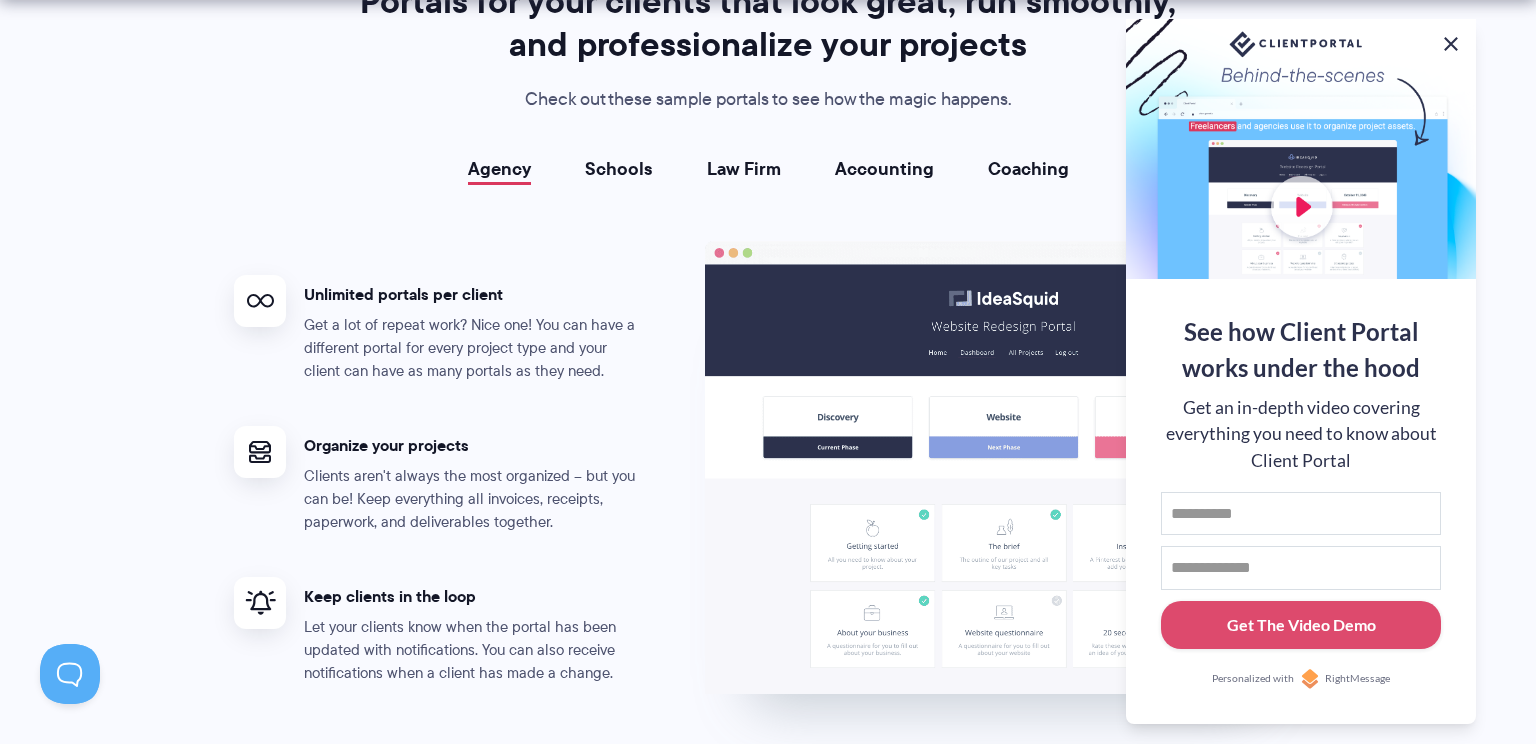 click at bounding box center (1451, 44) 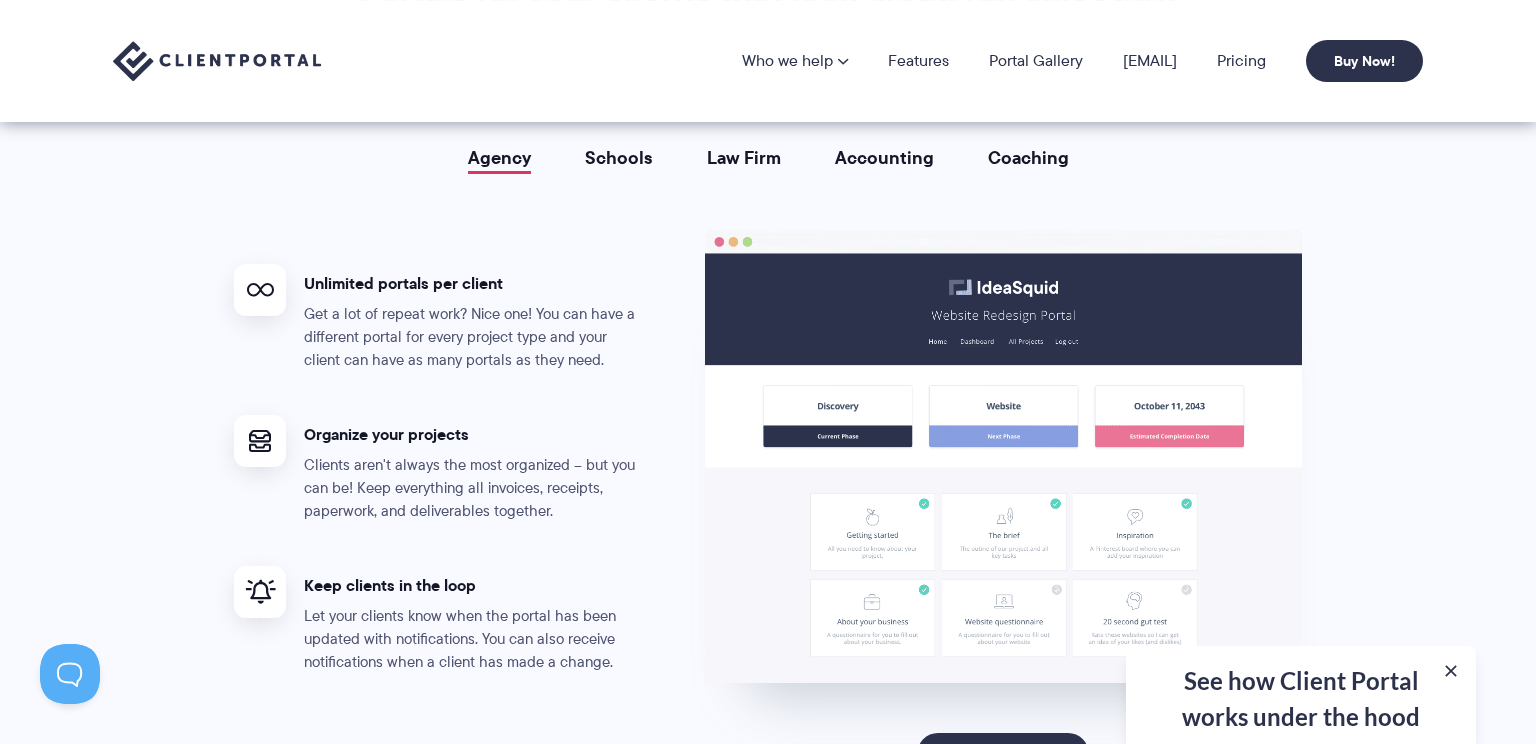 scroll, scrollTop: 3638, scrollLeft: 0, axis: vertical 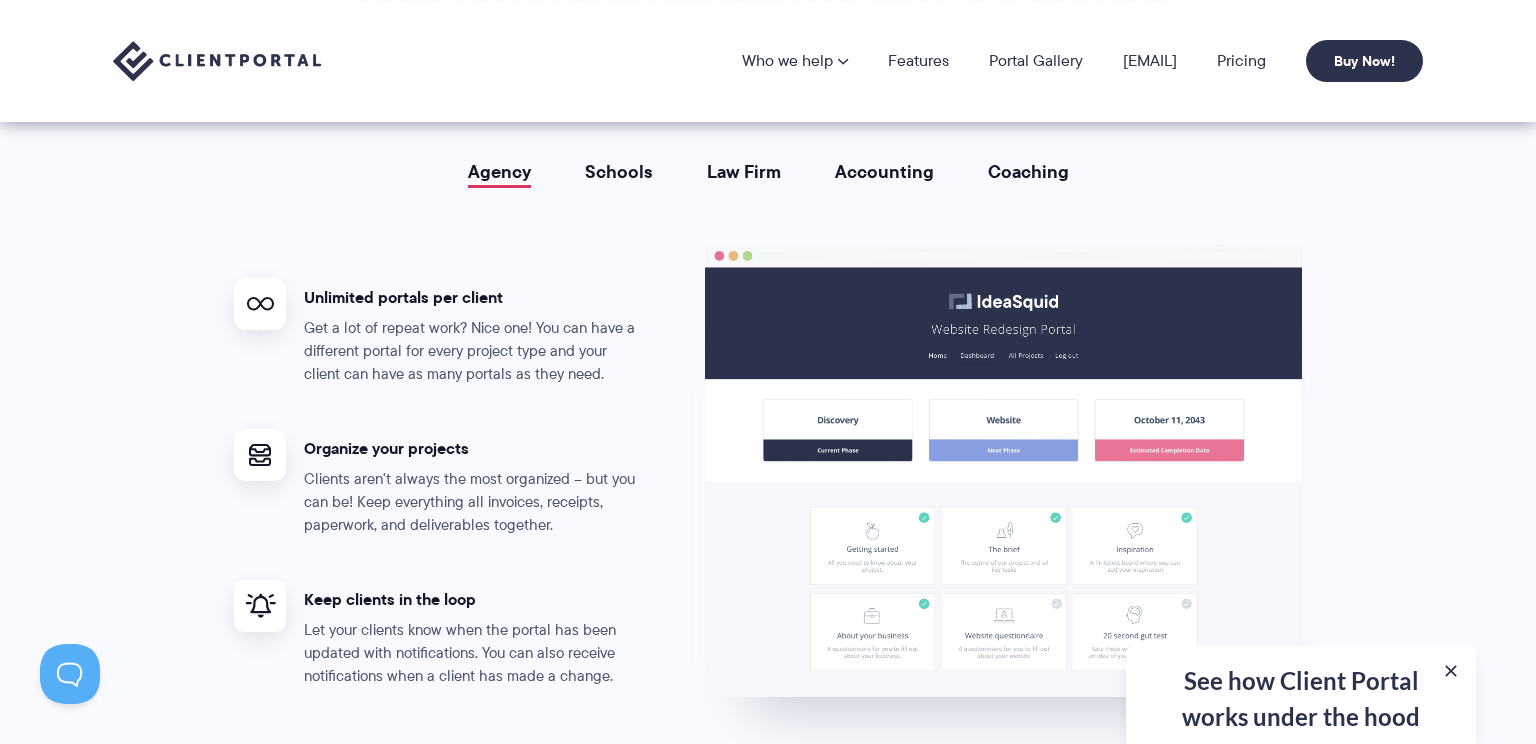 click on "Schools" at bounding box center [619, 172] 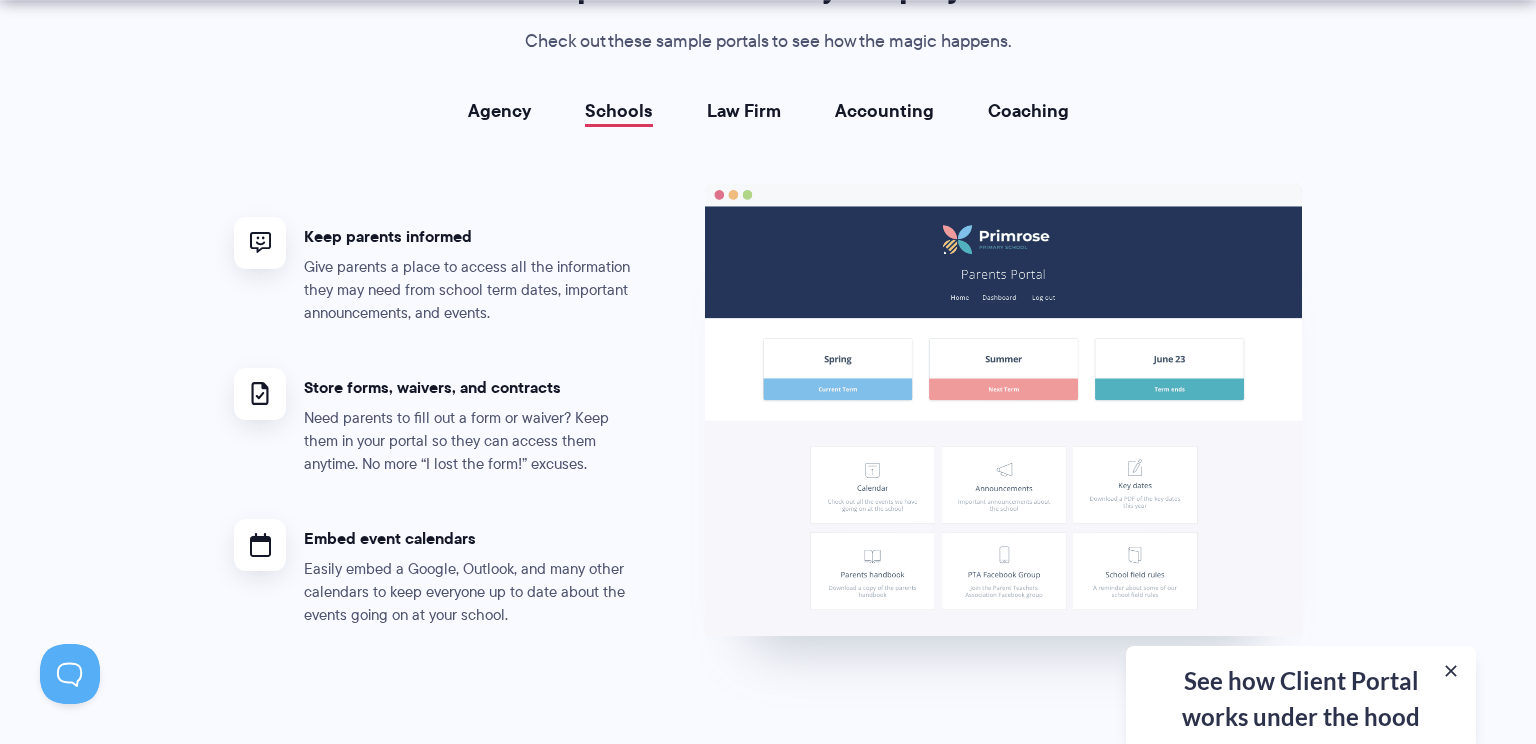 scroll, scrollTop: 3629, scrollLeft: 0, axis: vertical 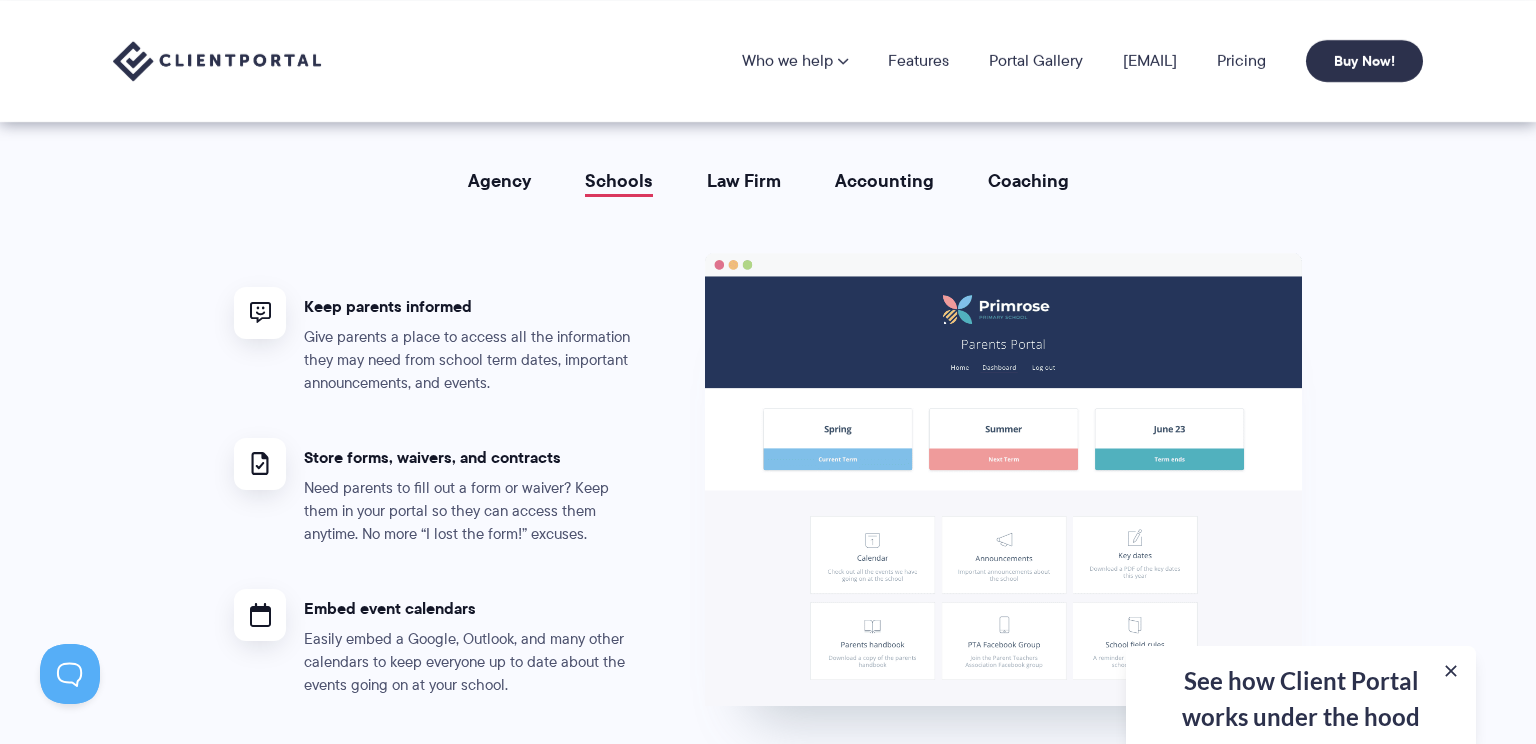 click on "Law Firm" at bounding box center (744, 181) 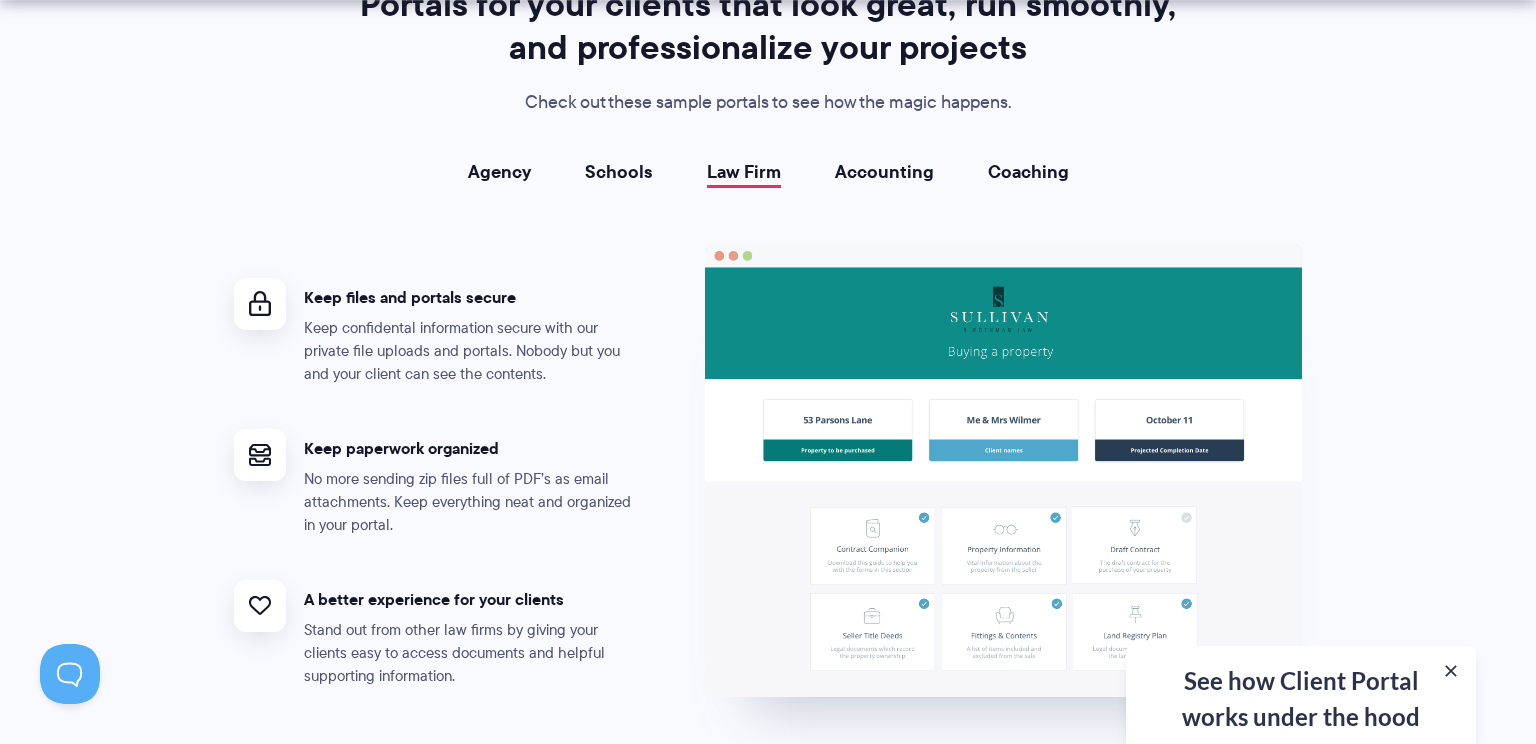 scroll, scrollTop: 3647, scrollLeft: 0, axis: vertical 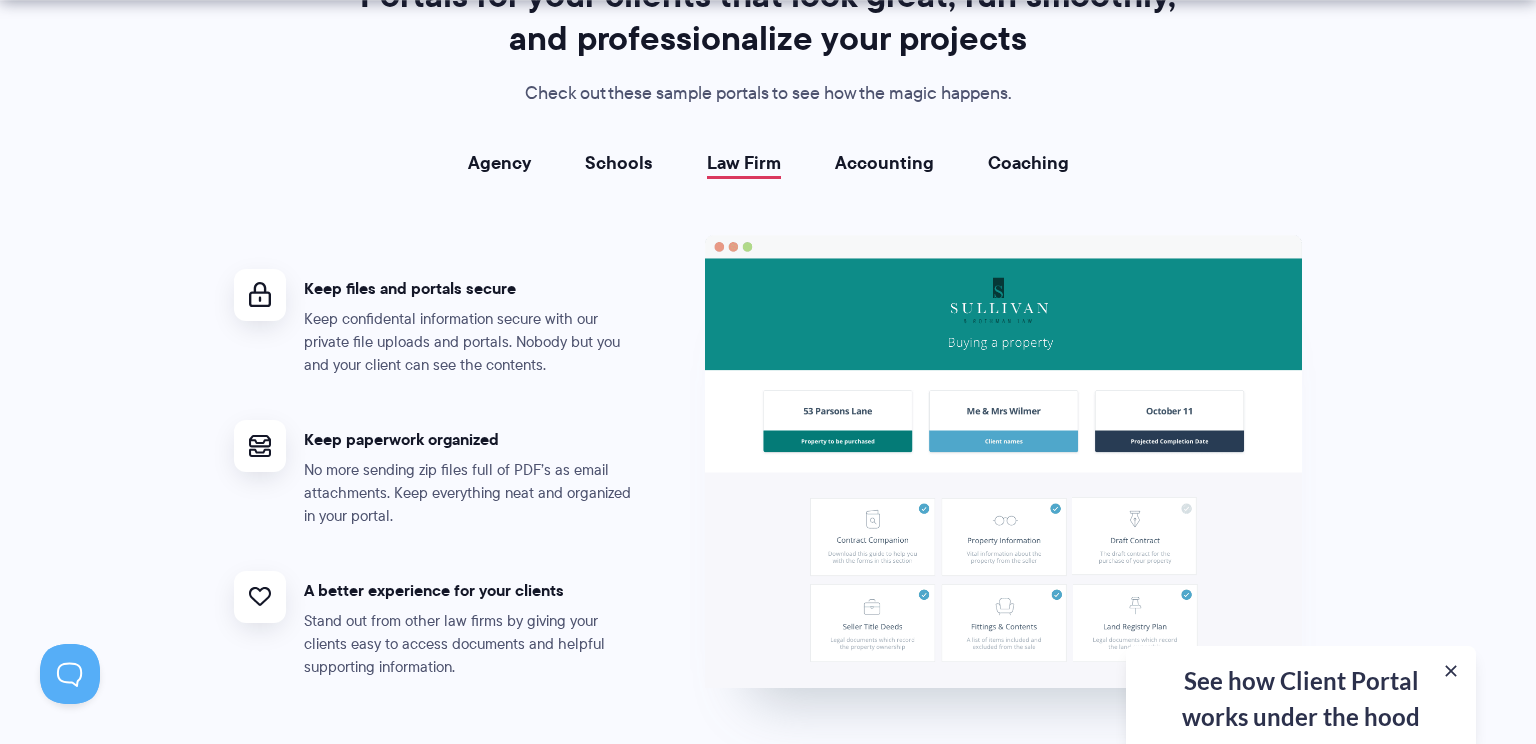 click on "Accounting" at bounding box center (884, 163) 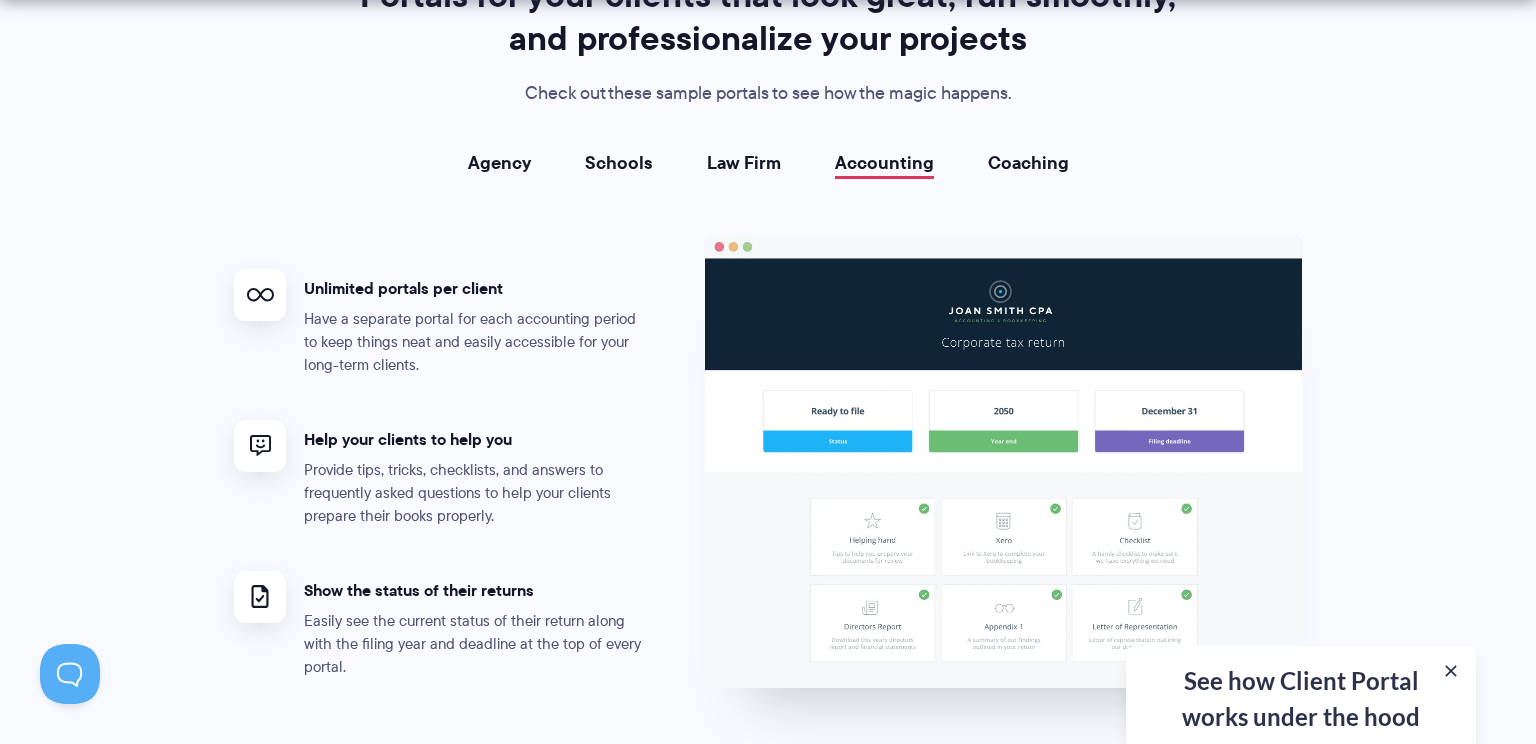 click on "Coaching" at bounding box center (1028, 163) 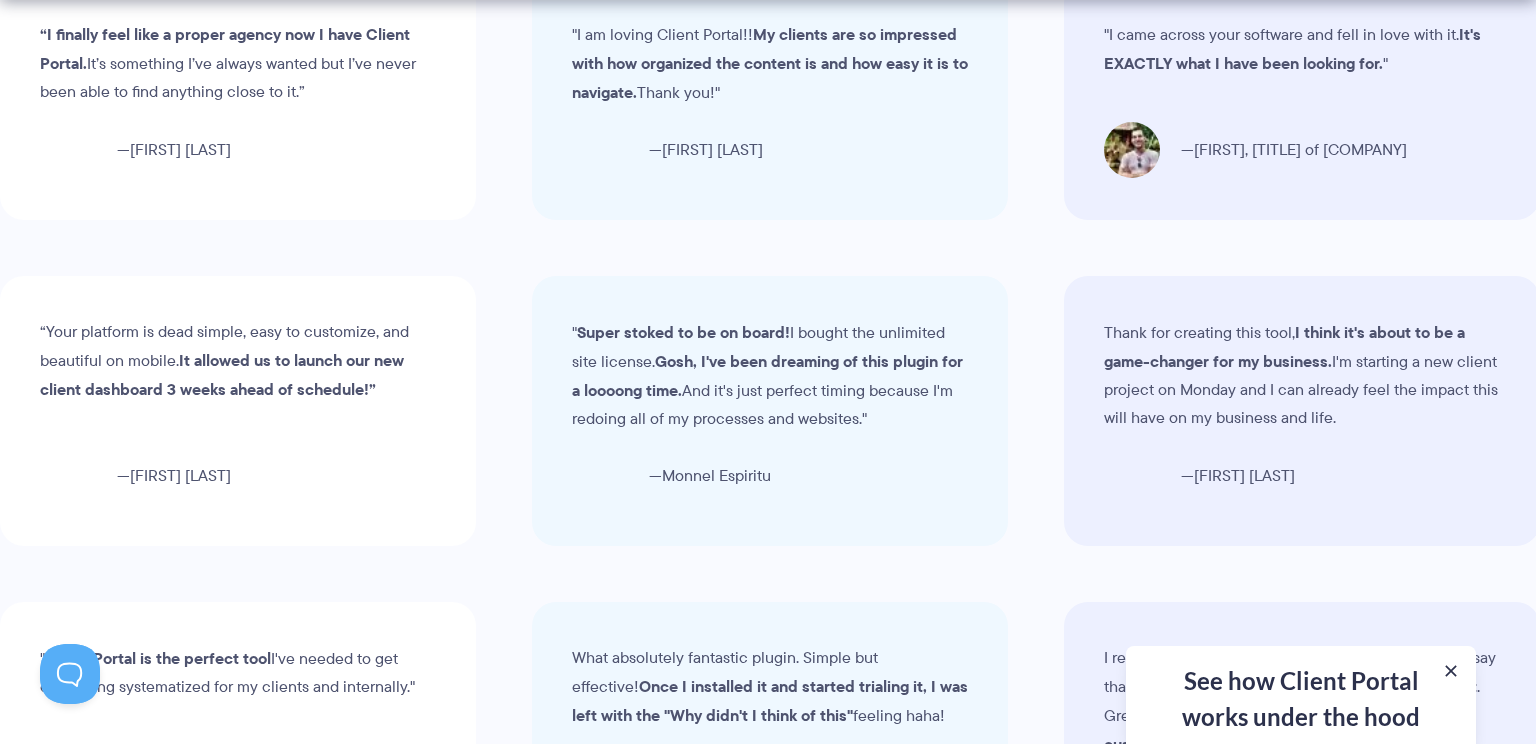 scroll, scrollTop: 6228, scrollLeft: 0, axis: vertical 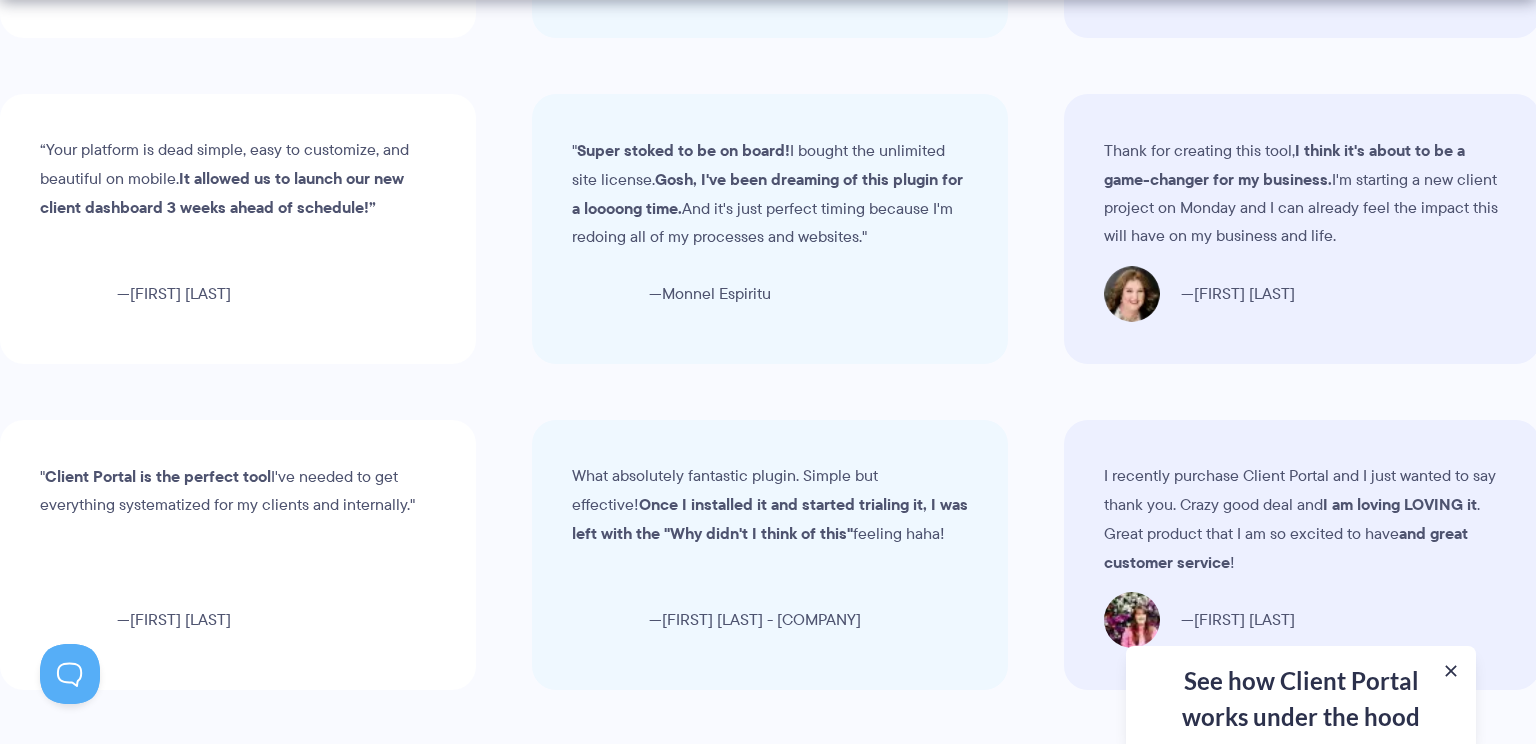 click on "See how Client Portal works under the hood  Get an in-depth video covering everything you need to know about Client Portal First name Email address Get The Video Demo Personalized with RightMessage" at bounding box center [1301, 695] 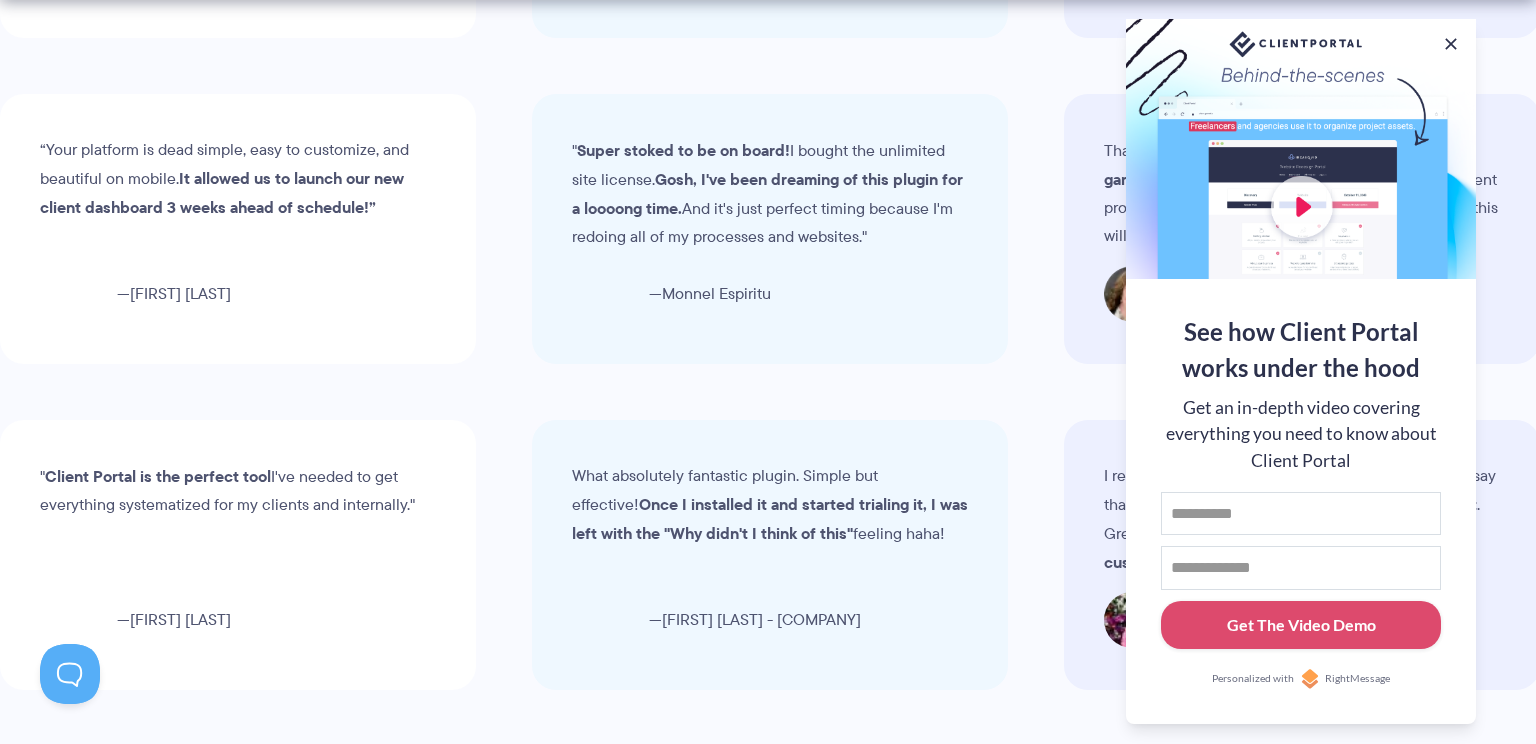 click at bounding box center (1301, 149) 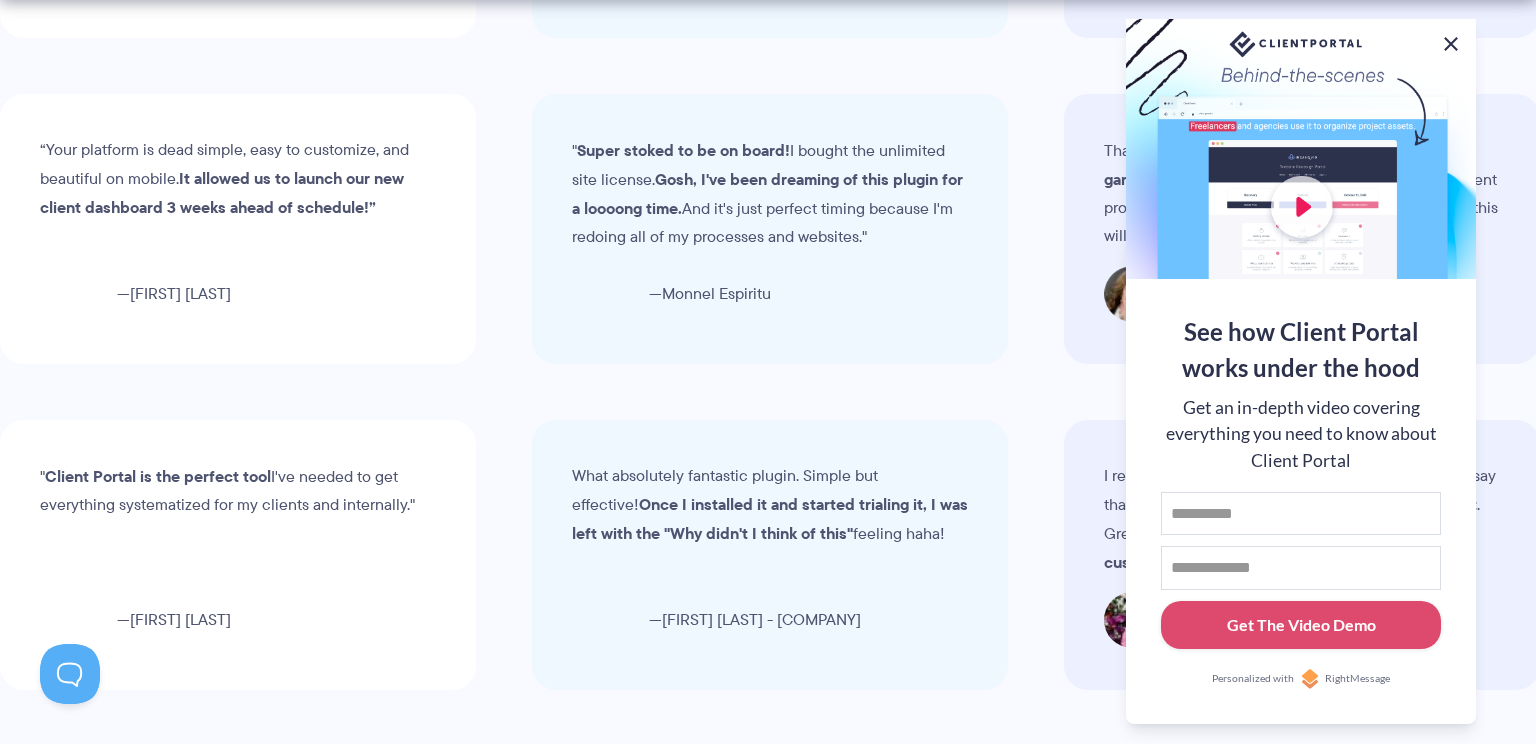 click at bounding box center (1451, 44) 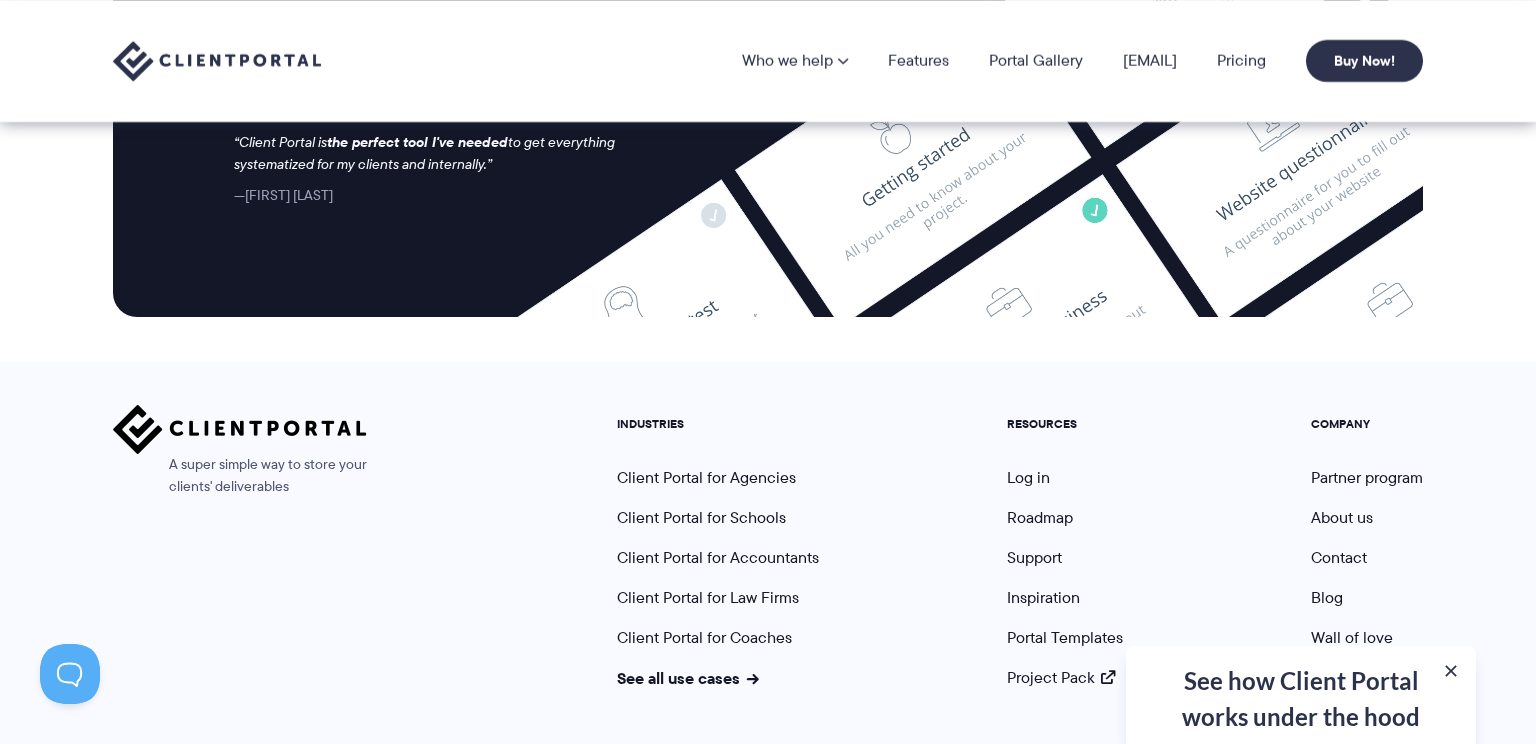 scroll, scrollTop: 8244, scrollLeft: 0, axis: vertical 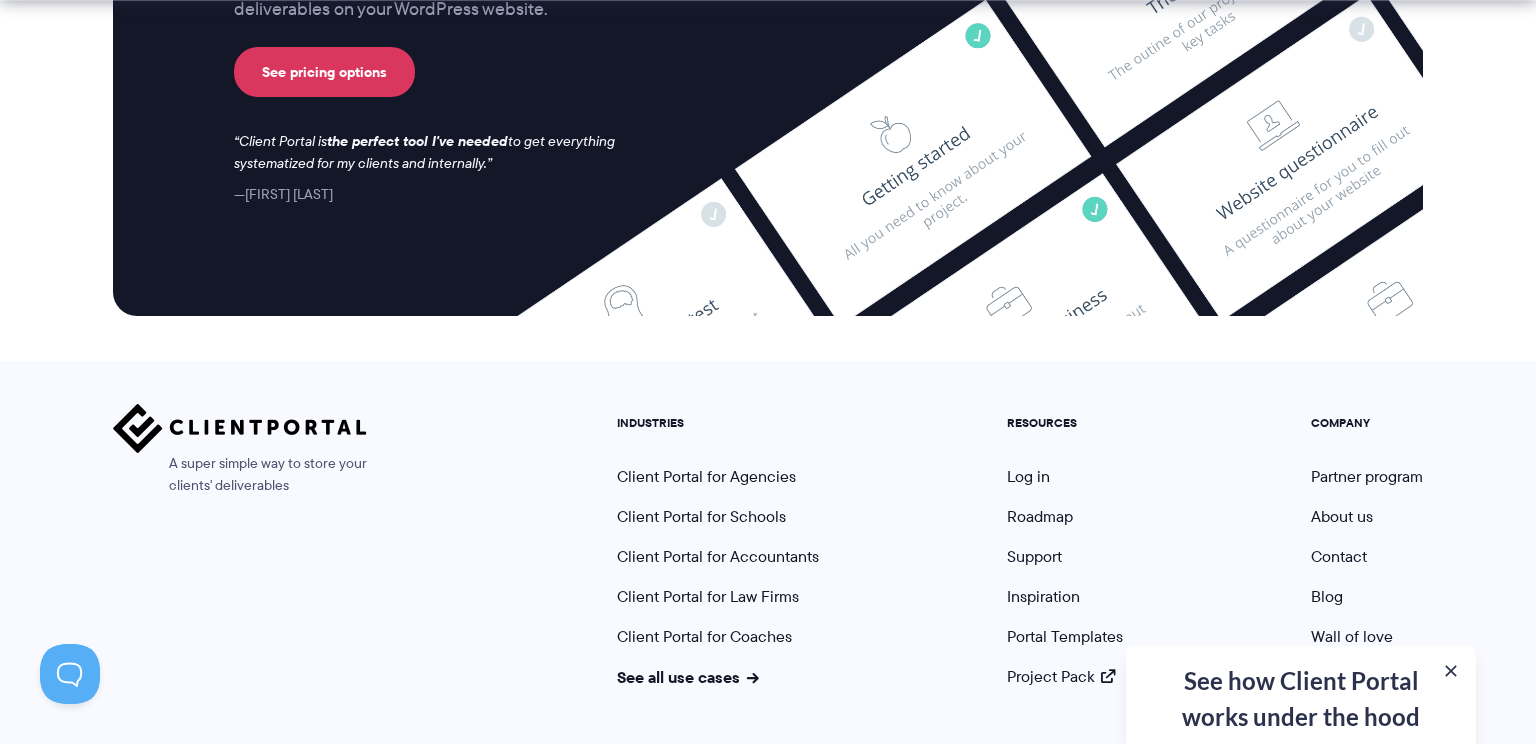 click on "A super simple way to store your clients' deliverables           INDUSTRIES       Client Portal for Agencies       Client Portal for Schools       Client Portal for Accountants       Client Portal for Law Firms       Client Portal for Coaches       See all use cases           RESOURCES       Log in       Roadmap       Support       Inspiration       Portal Templates       Project Pack           COMPANY       Partner program       About us       Contact       Blog       Wall of love" at bounding box center [768, 554] 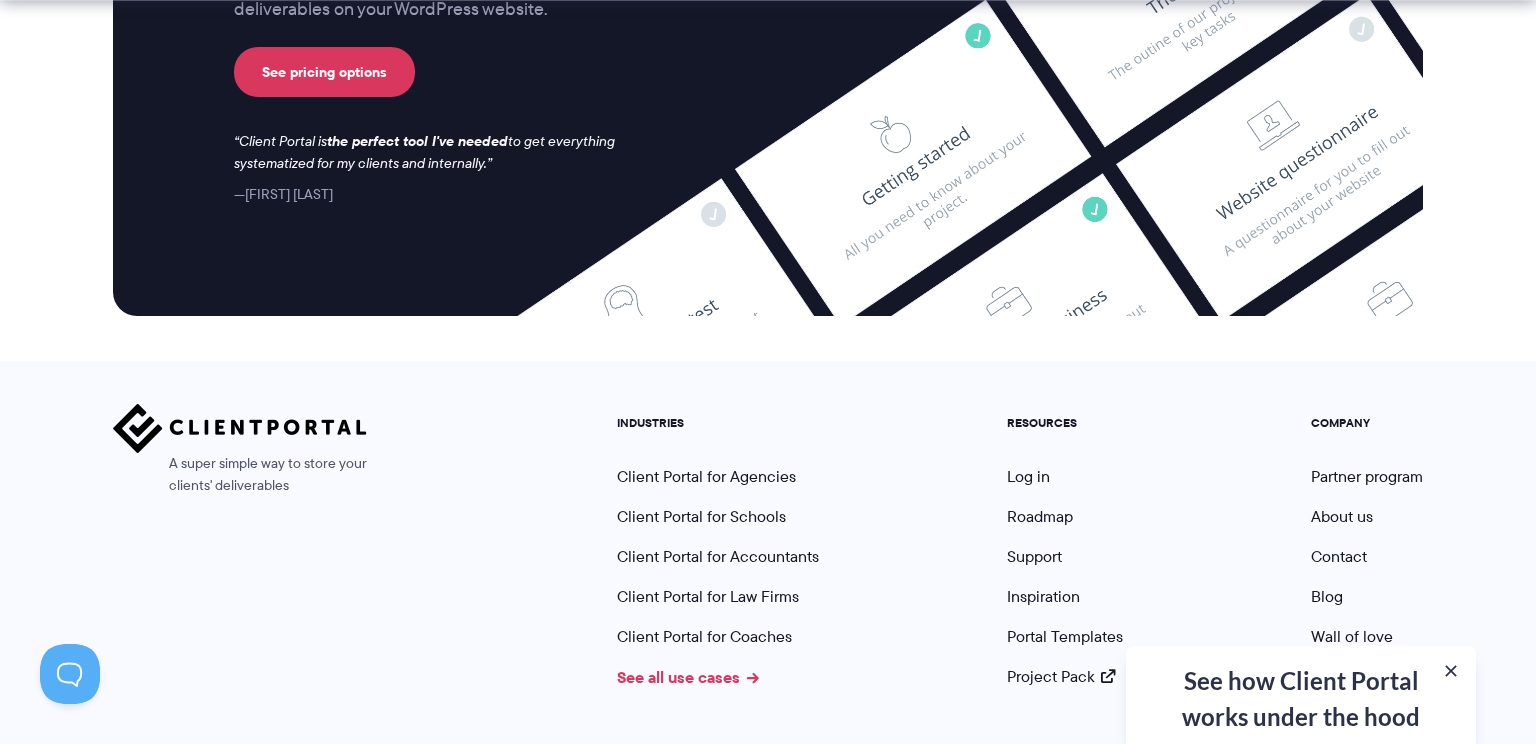 click on "See all use cases" at bounding box center [688, 677] 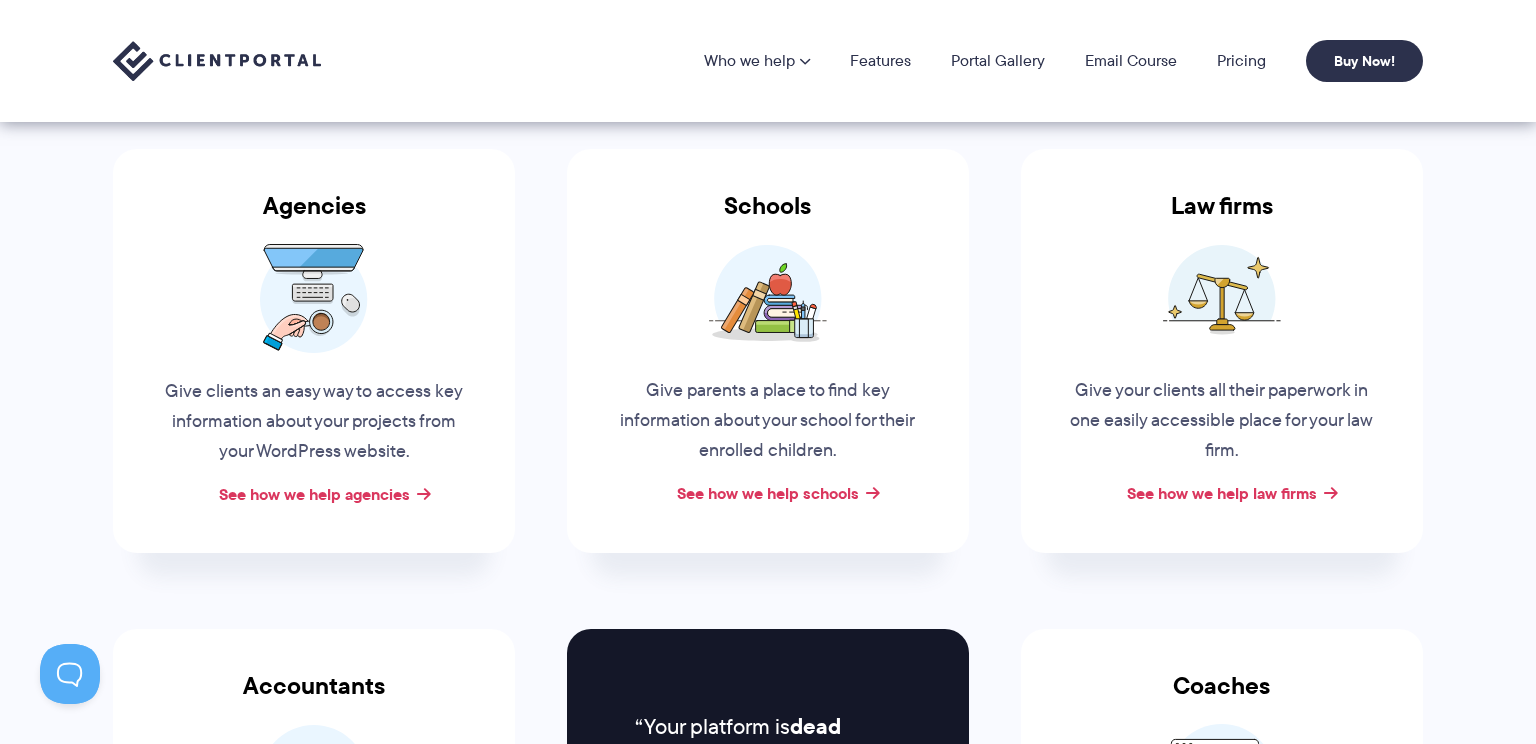 scroll, scrollTop: 306, scrollLeft: 0, axis: vertical 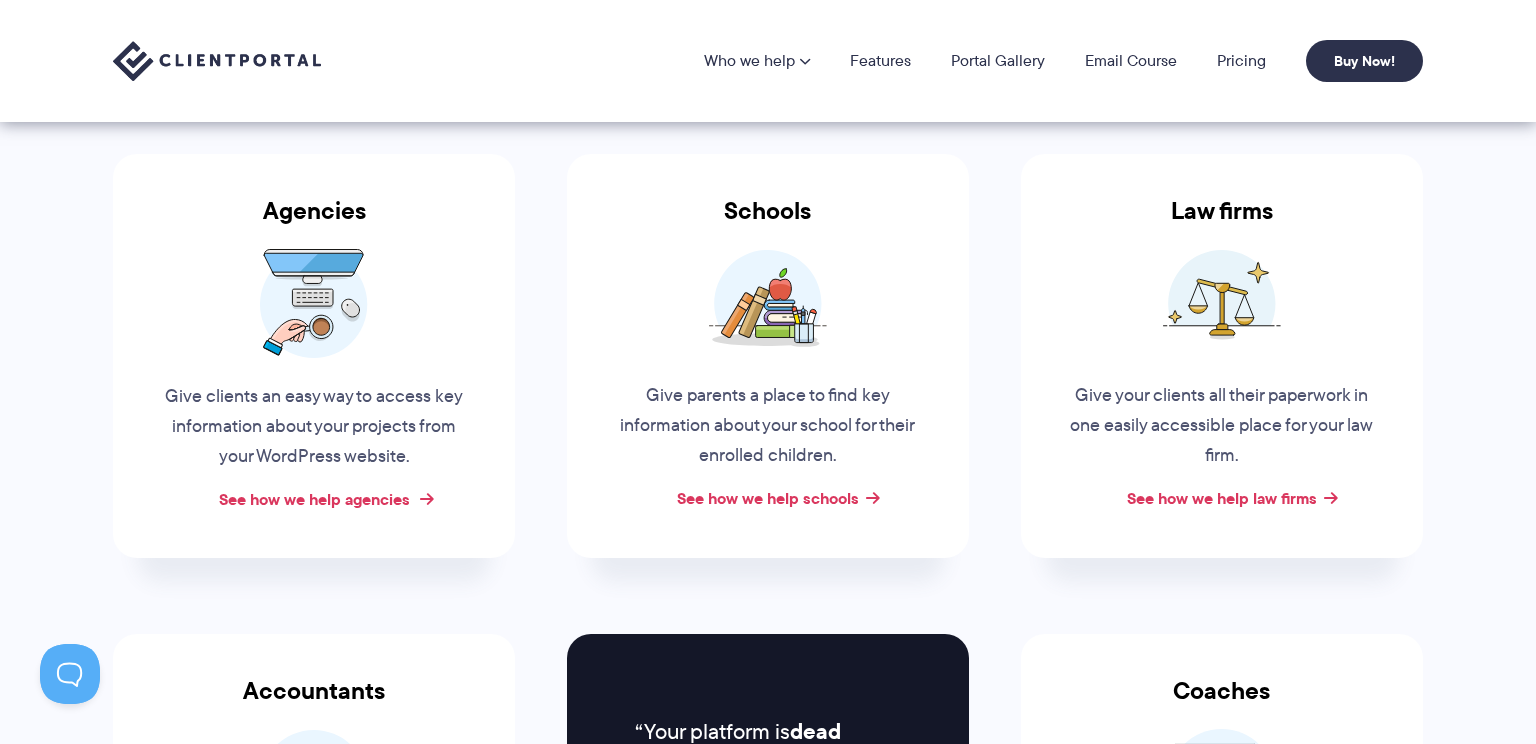 click on "See how we help agencies" at bounding box center [314, 499] 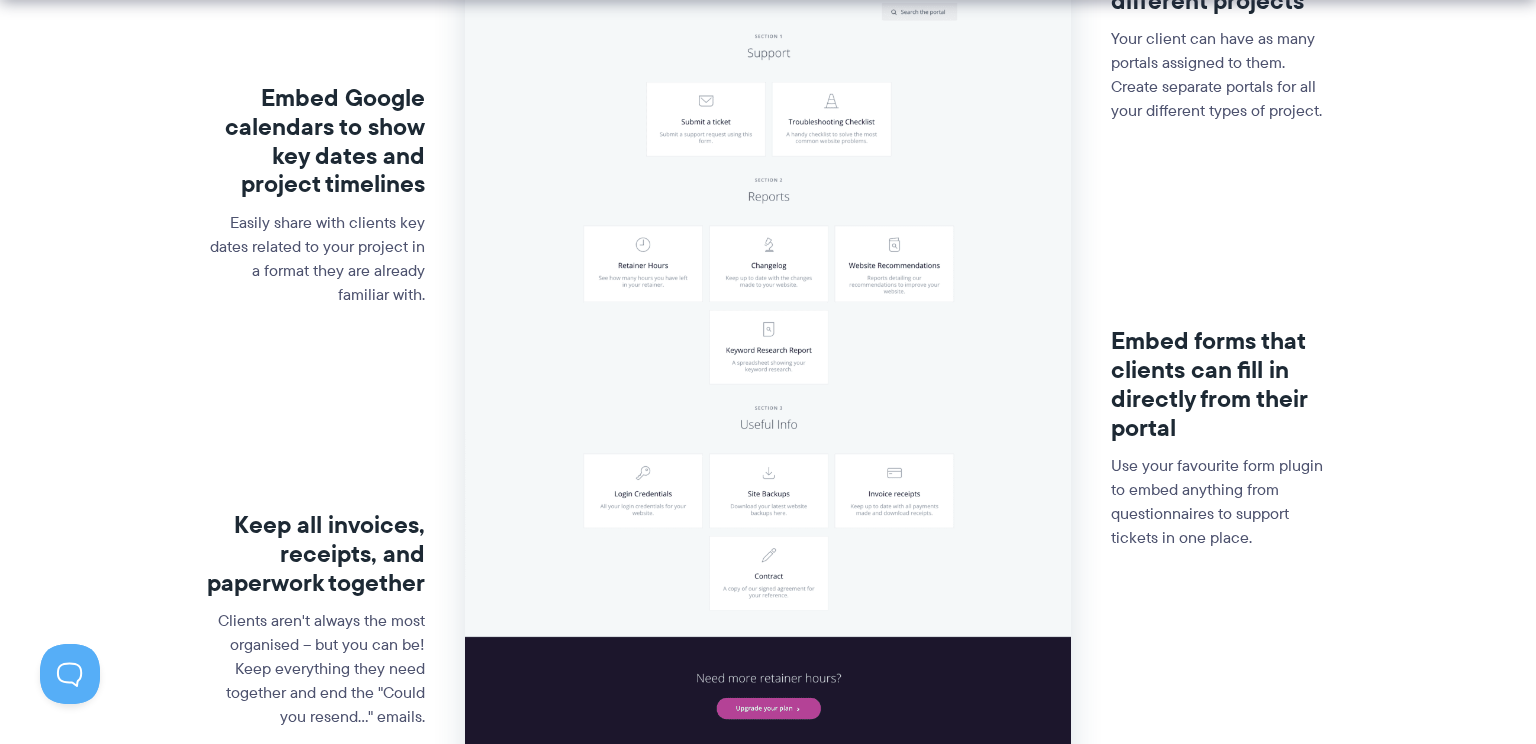scroll, scrollTop: 1134, scrollLeft: 0, axis: vertical 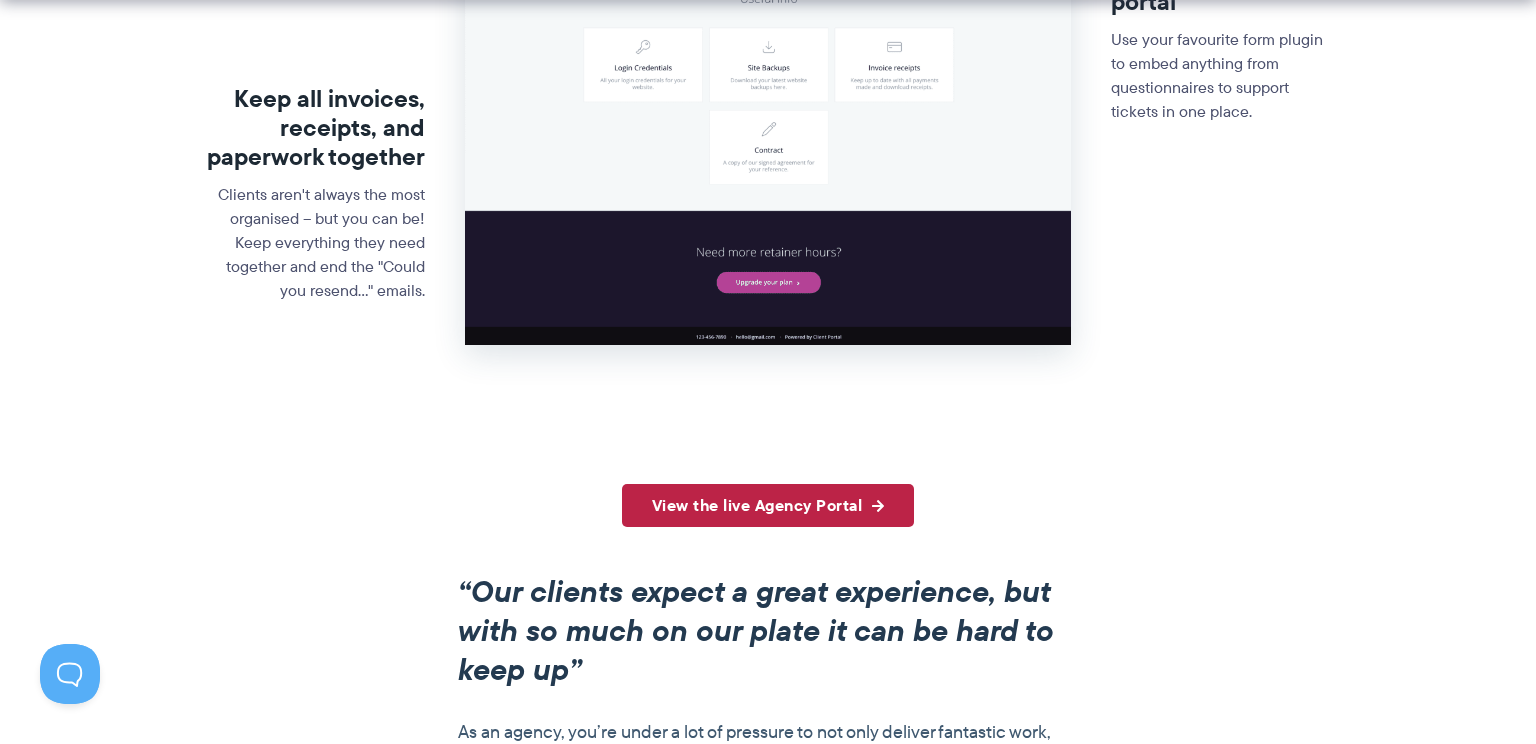 click on "View the live Agency Portal" at bounding box center [768, 505] 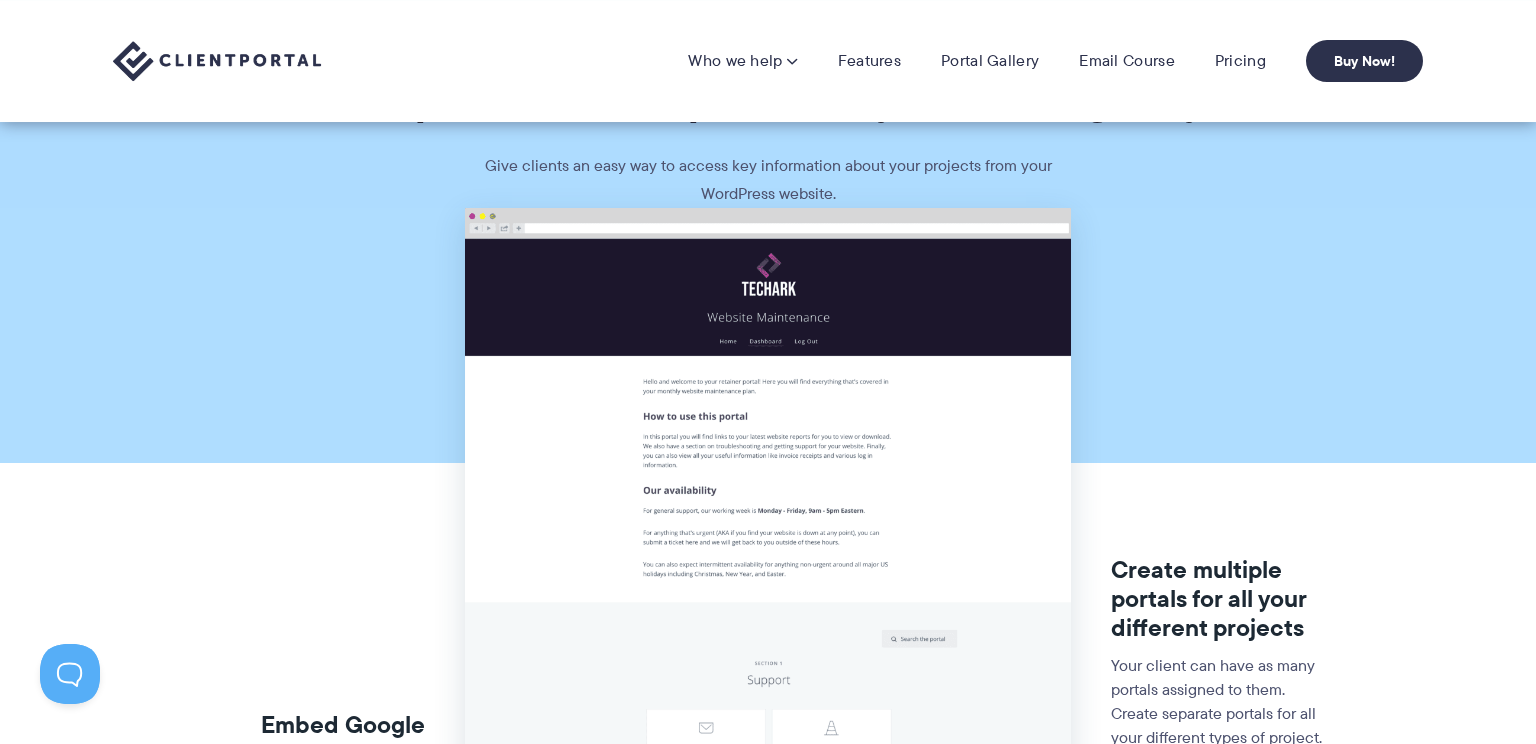 scroll, scrollTop: 0, scrollLeft: 0, axis: both 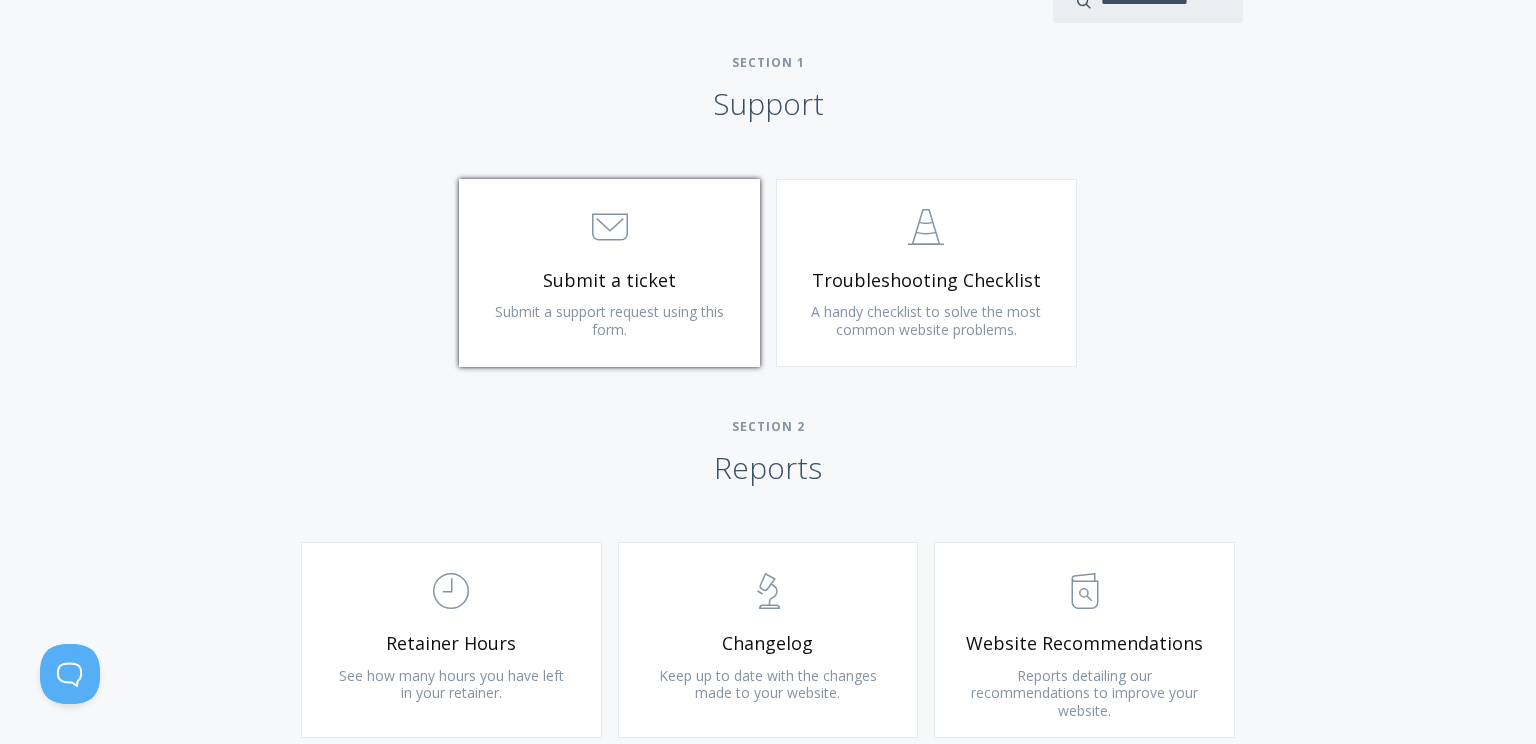 click on ".st0{fill:none;stroke:#000000;stroke-width:2;stroke-miterlimit:10;}
3. Communication" at bounding box center [609, 228] 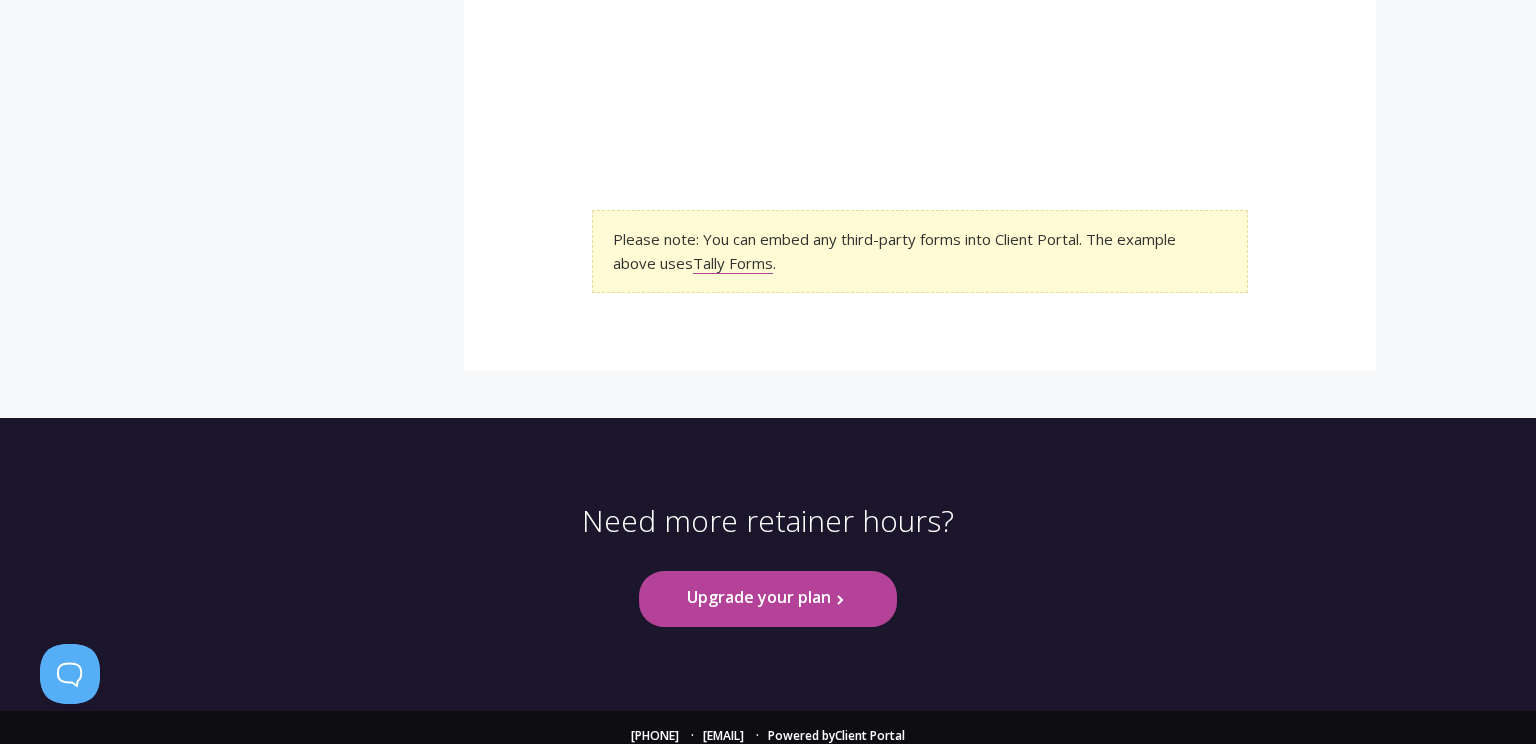 scroll, scrollTop: 985, scrollLeft: 0, axis: vertical 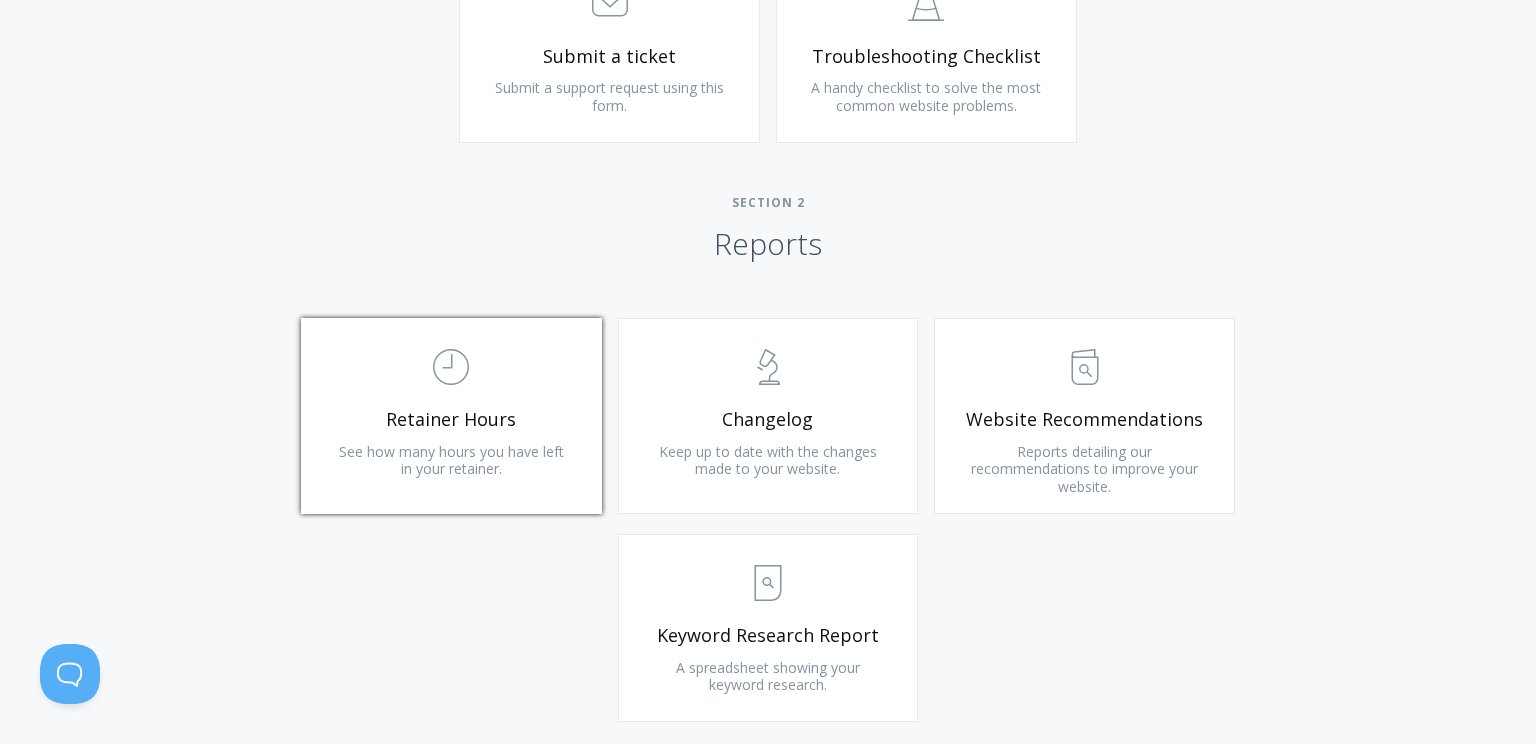 click on "Retainer Hours" at bounding box center [451, 419] 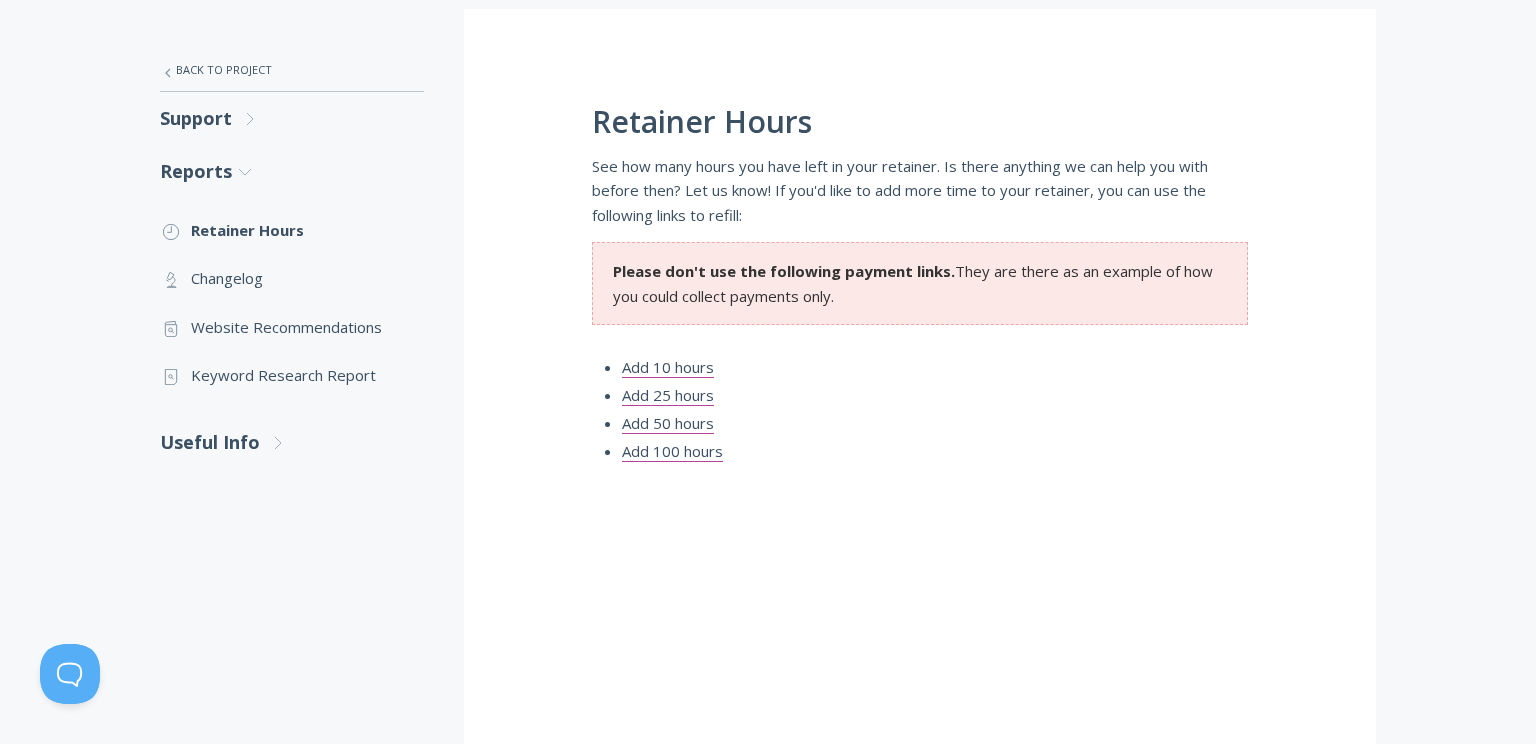 scroll, scrollTop: 360, scrollLeft: 0, axis: vertical 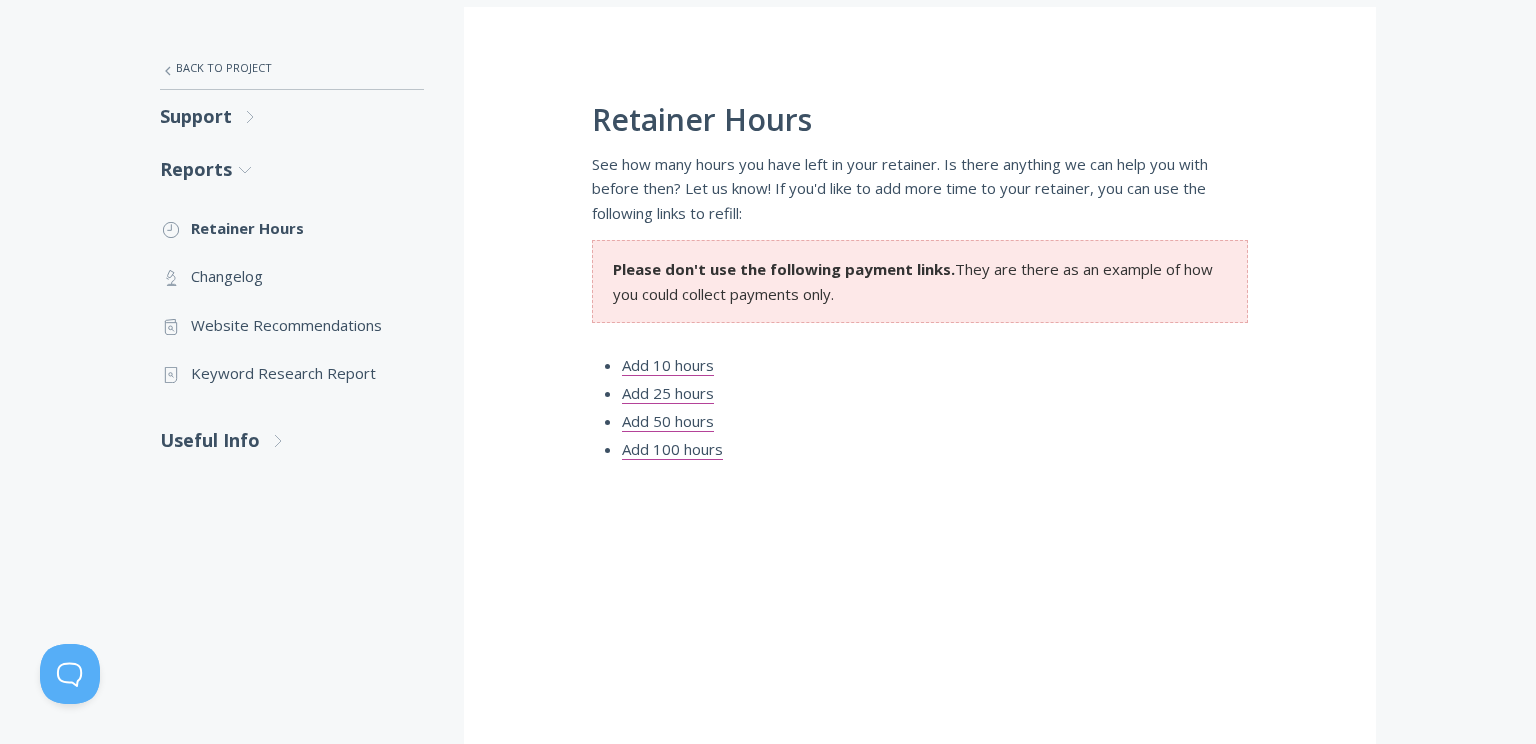 click on "Add 10 hours" at bounding box center (668, 365) 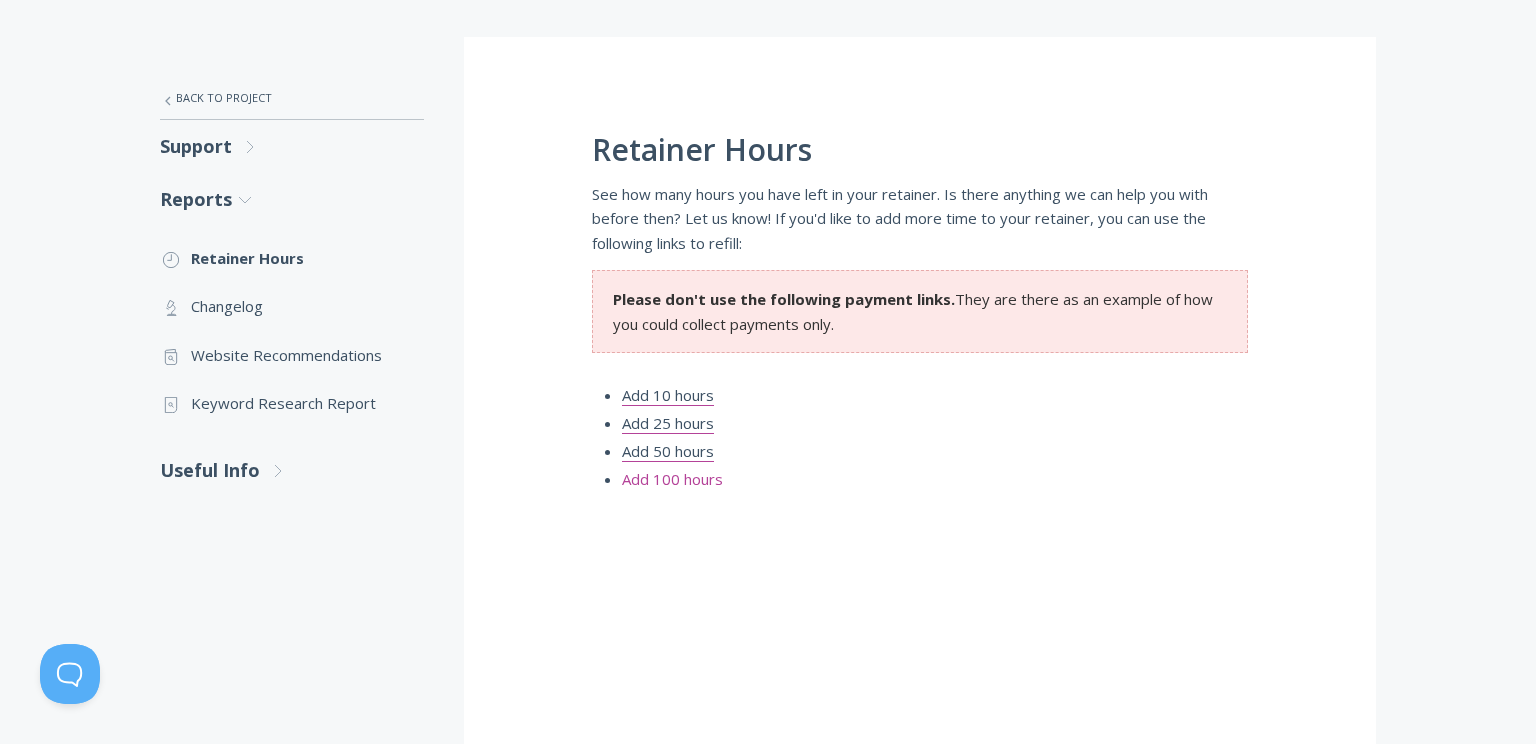 scroll, scrollTop: 144, scrollLeft: 0, axis: vertical 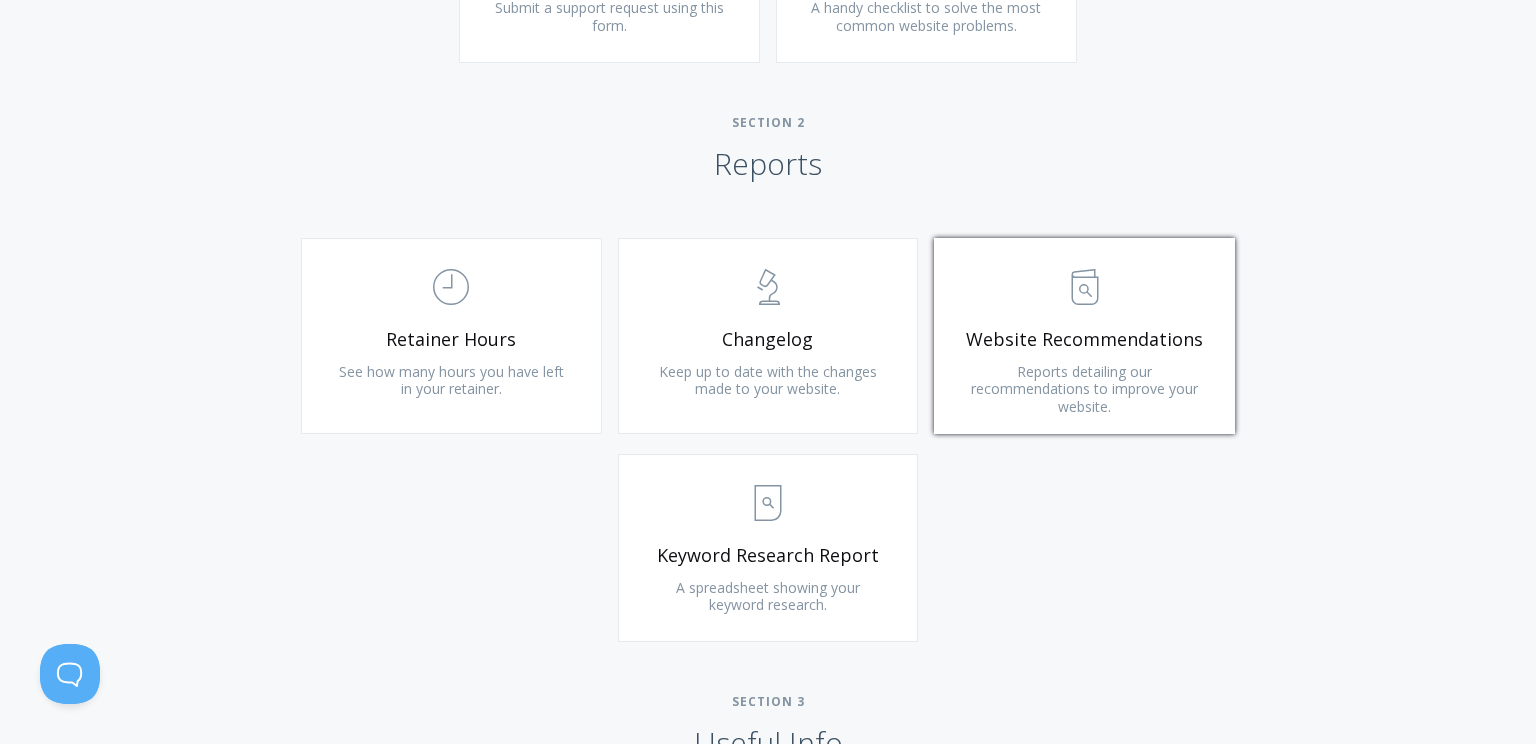 click on "Reports detailing our recommendations to improve your website." at bounding box center [1084, 389] 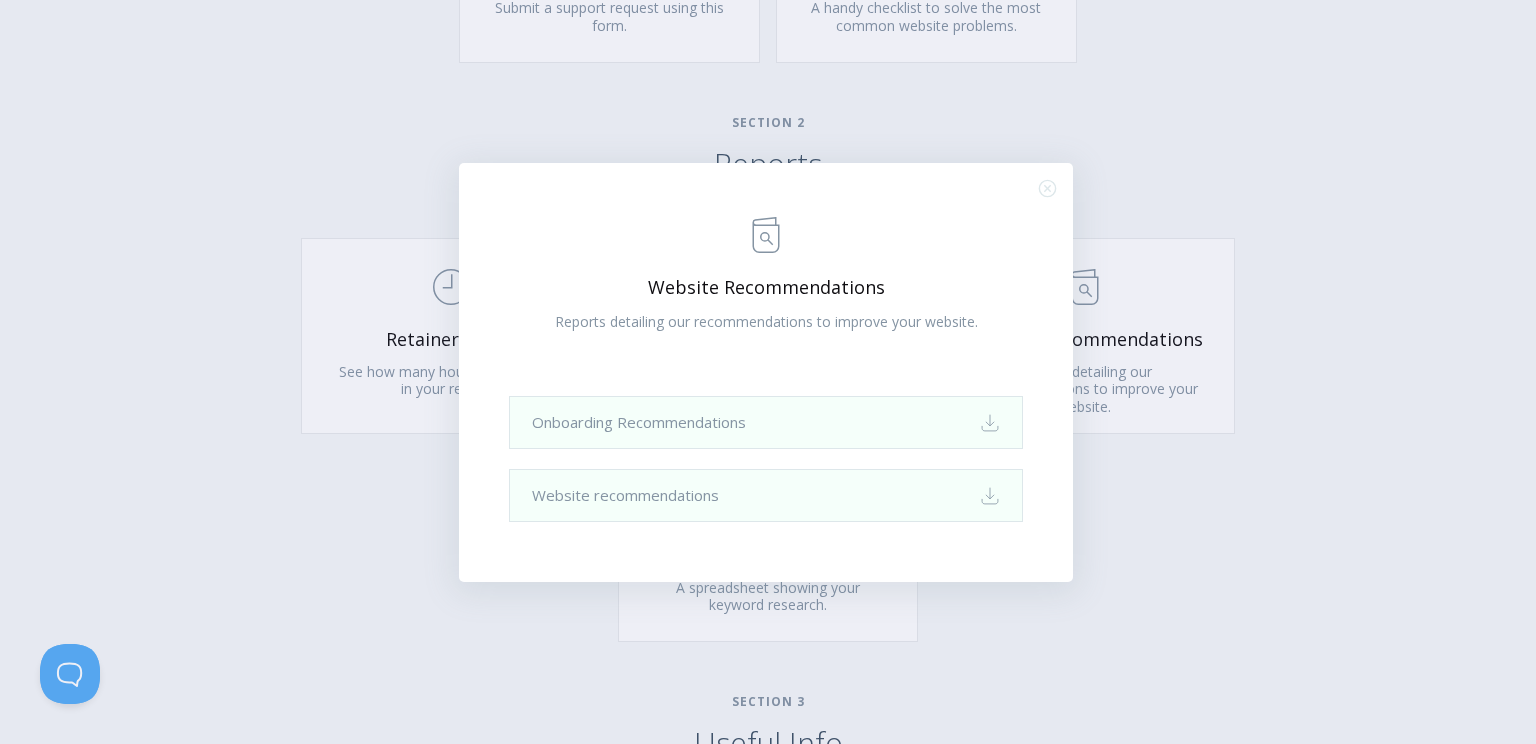 click on ".st0{fill:none;stroke:#000000;stroke-width:2;stroke-miterlimit:10;}
Untitled-13                       Website Recommendations   Reports detailing our recommendations to improve your website.            Onboarding Recommendations      Download                          Website recommendations      Download
.st0{fill:none;stroke:#000000;stroke-width:2;stroke-miterlimit:10;}
Close" at bounding box center (766, 372) 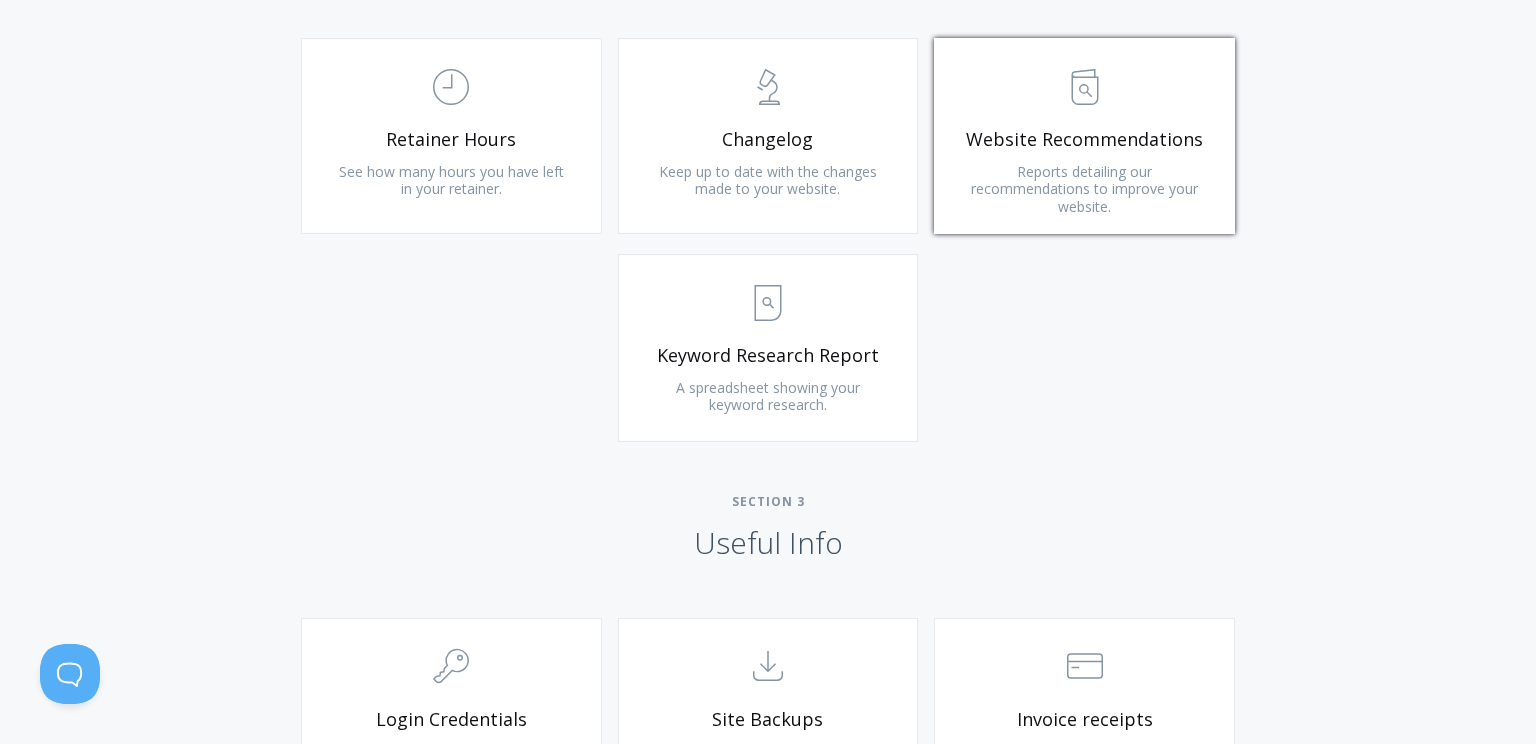 scroll, scrollTop: 1643, scrollLeft: 0, axis: vertical 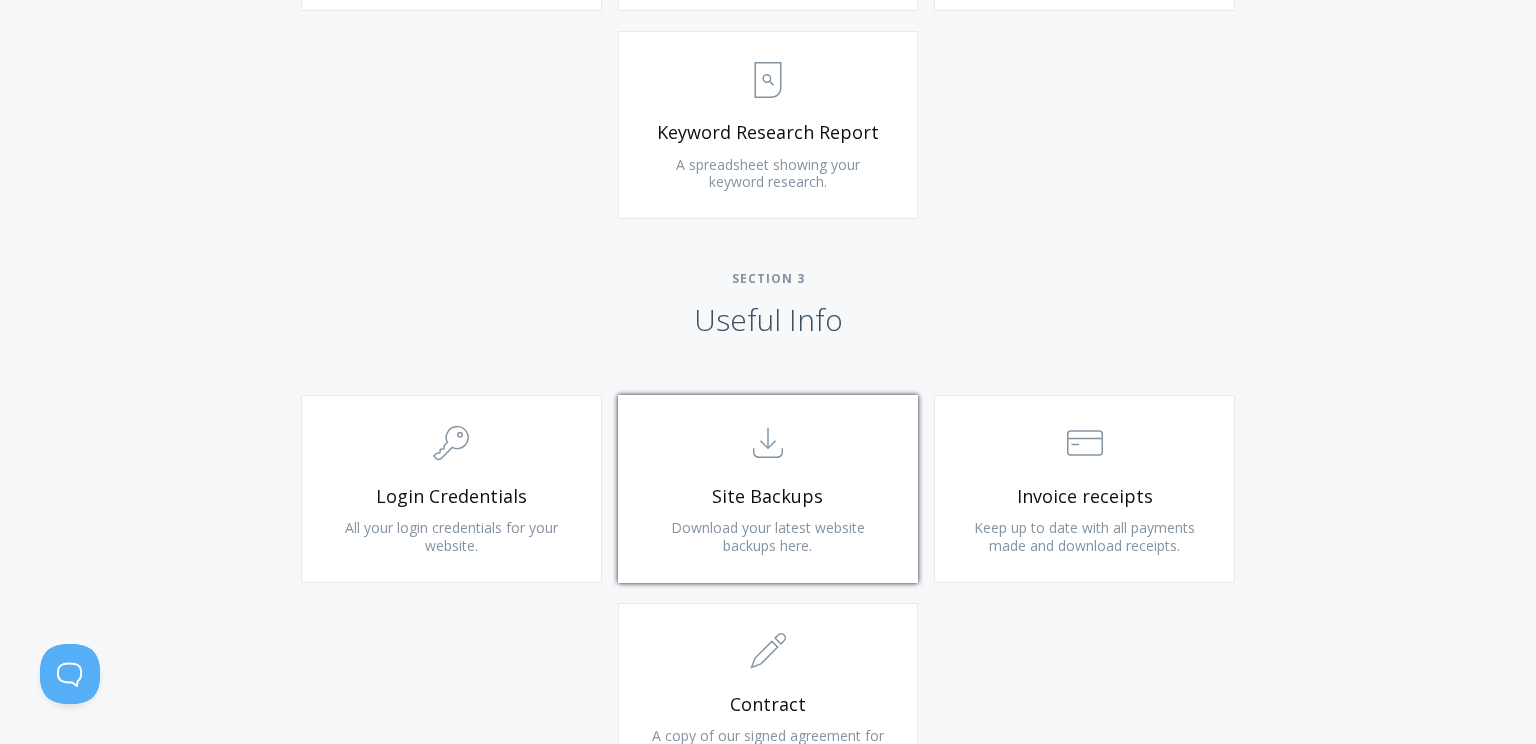 click on ".st0{fill:none;stroke:#000000;stroke-width:2;stroke-miterlimit:10;}
Untitled-15                   Site Backups   Download your latest website backups here." at bounding box center [768, 489] 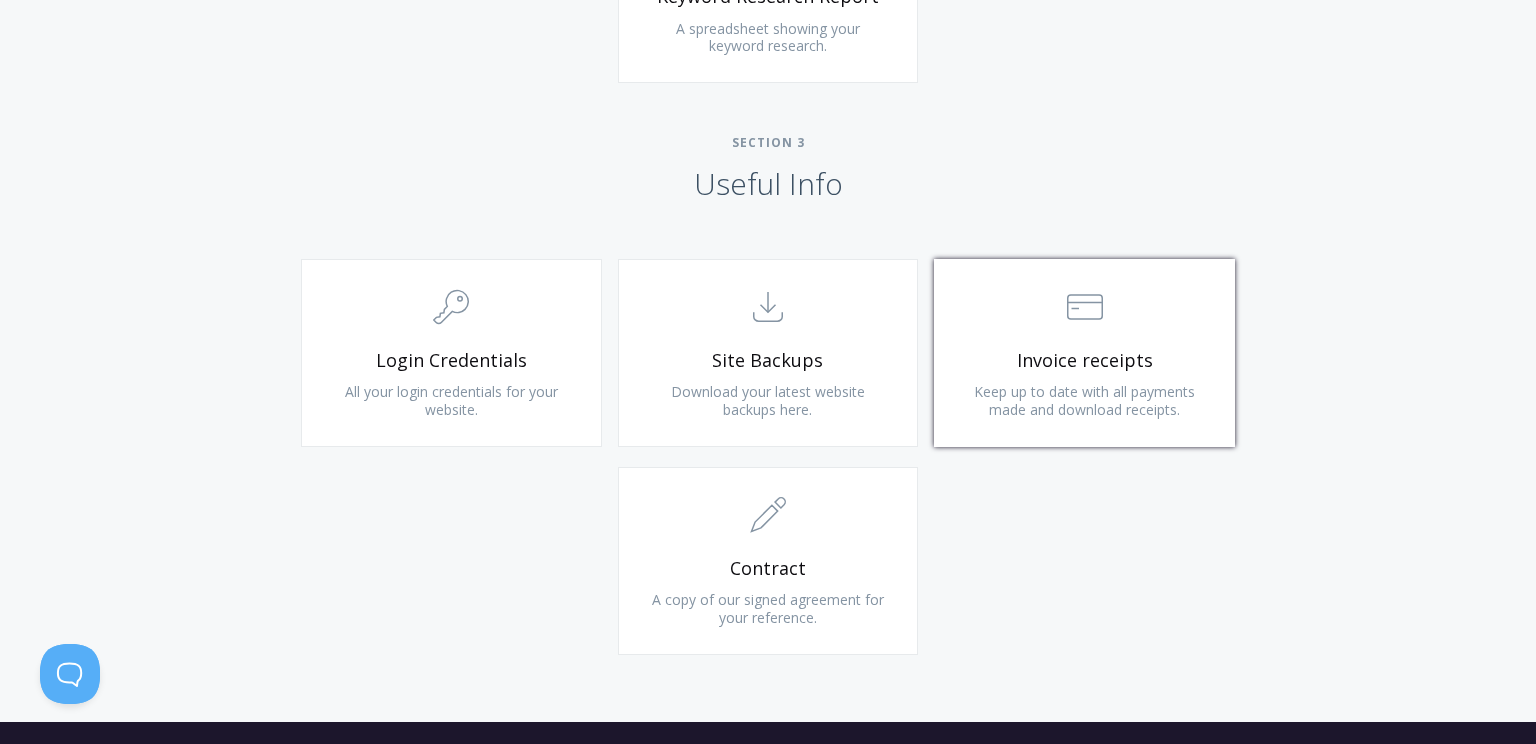 scroll, scrollTop: 1818, scrollLeft: 0, axis: vertical 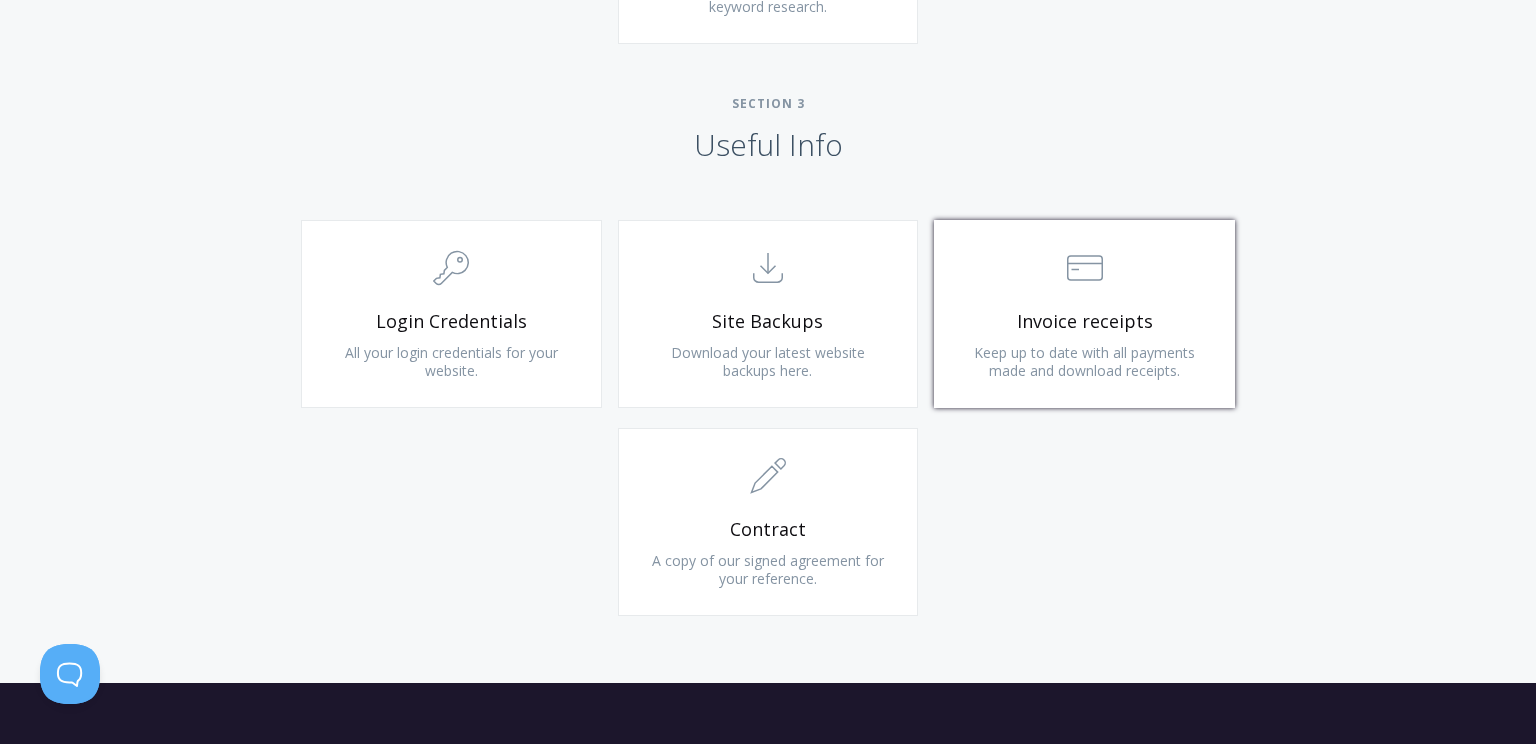 click on ".st0{fill:none;stroke:#000000;stroke-width:2;stroke-miterlimit:10;}
Financial" at bounding box center [1084, 269] 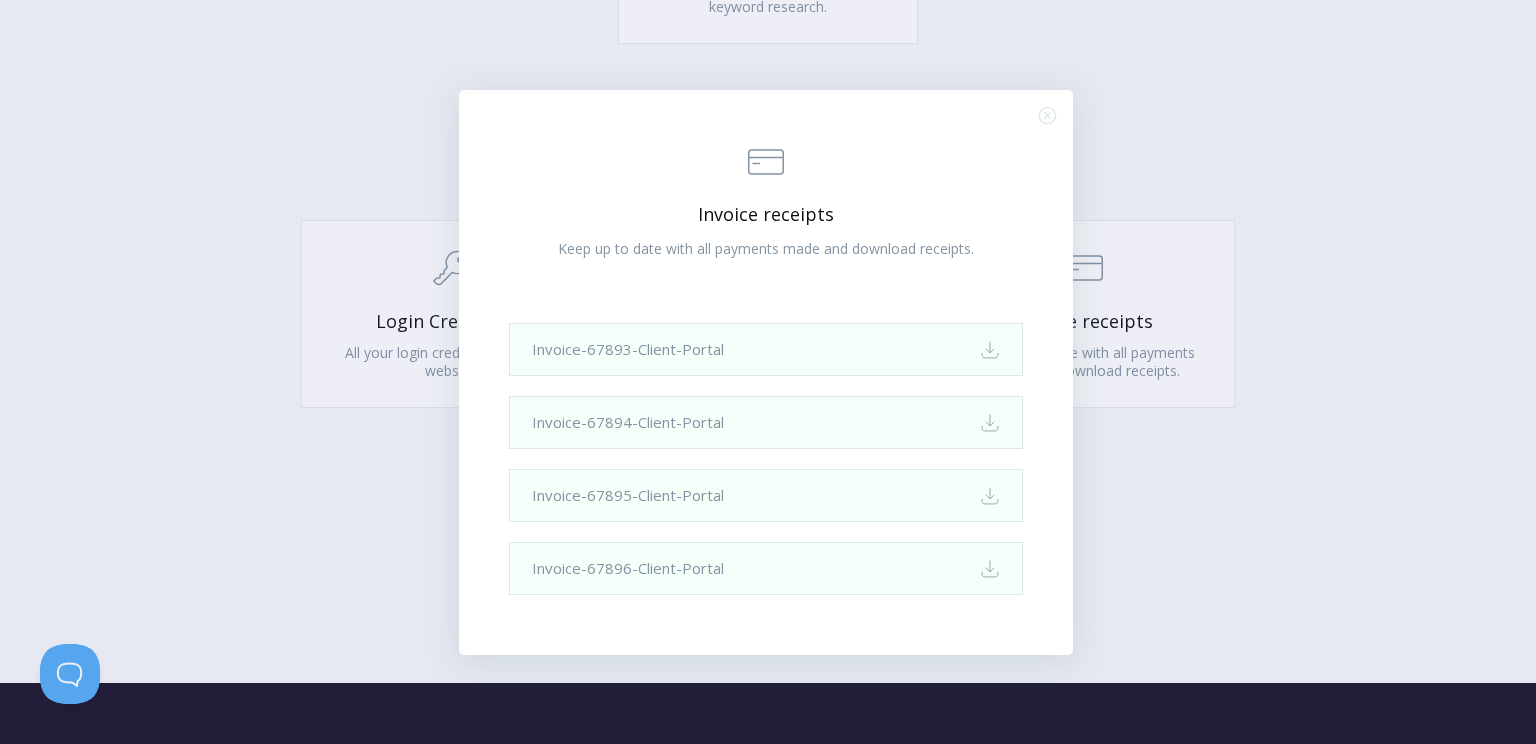 click on ".st0{fill:none;stroke:#000000;stroke-width:2;stroke-miterlimit:10;}
Financial                   Invoice receipts   Keep up to date with all payments made and download receipts.            Invoice-67893-Client-Portal      Download                          Invoice-67894-Client-Portal      Download                          Invoice-67895-Client-Portal      Download                          Invoice-67896-Client-Portal      Download
.st0{fill:none;stroke:#000000;stroke-width:2;stroke-miterlimit:10;}
Close" at bounding box center [768, 372] 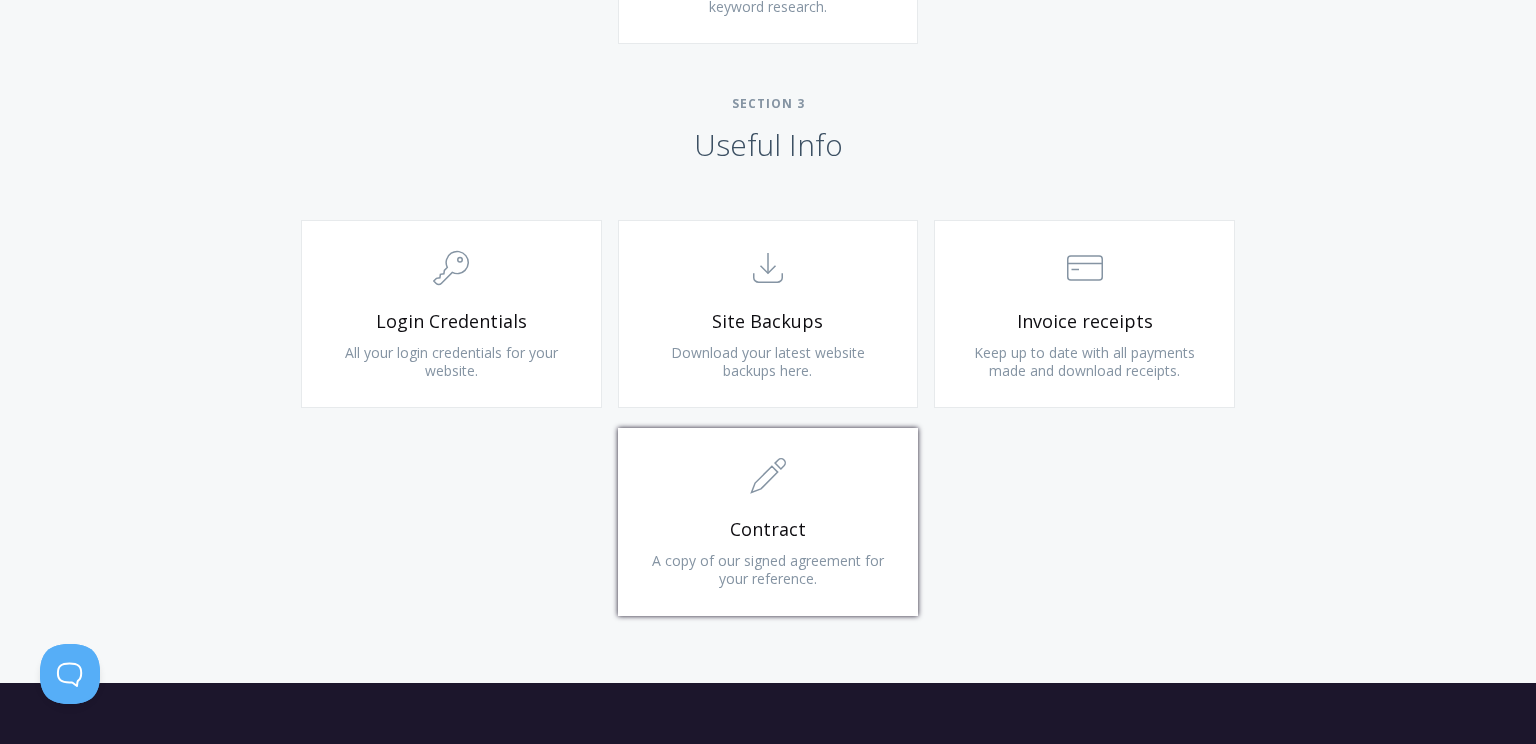 click on ".st0{fill:none;stroke:#000000;stroke-width:2;stroke-miterlimit:10;}
1. General                 Contract   A copy of our signed agreement for your reference." at bounding box center (768, 522) 